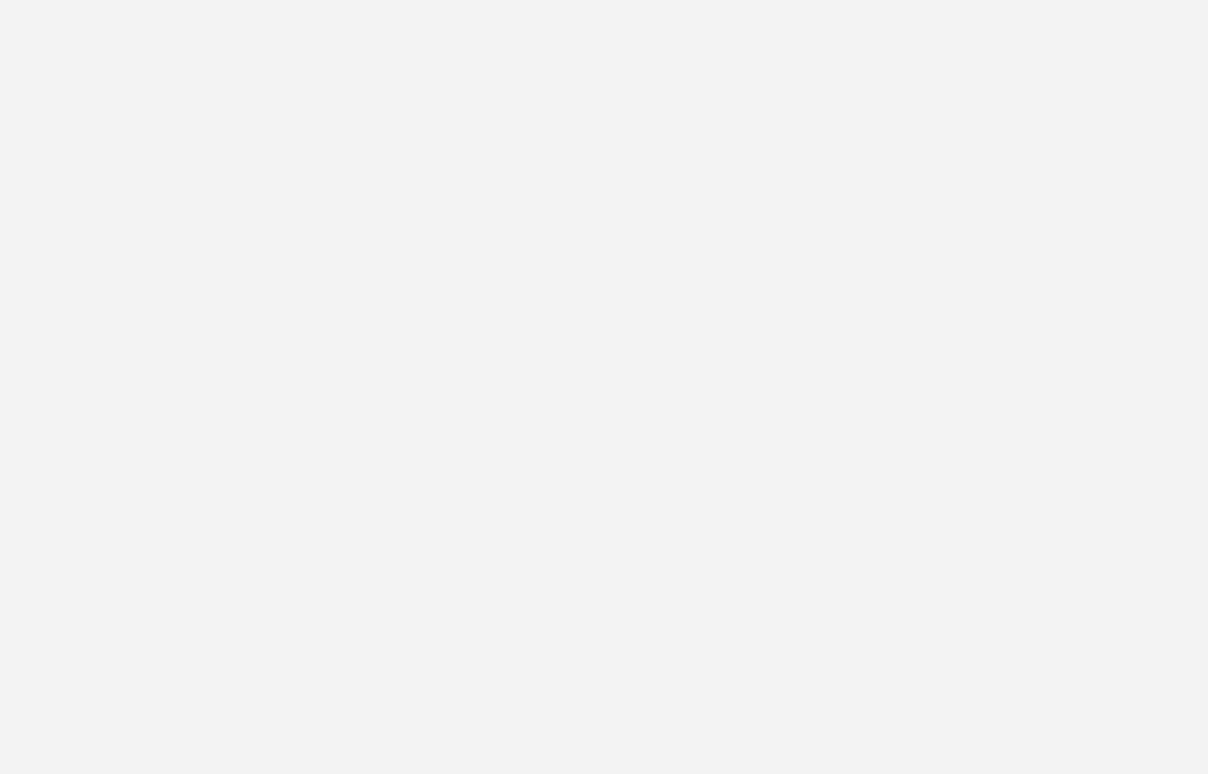 scroll, scrollTop: 0, scrollLeft: 0, axis: both 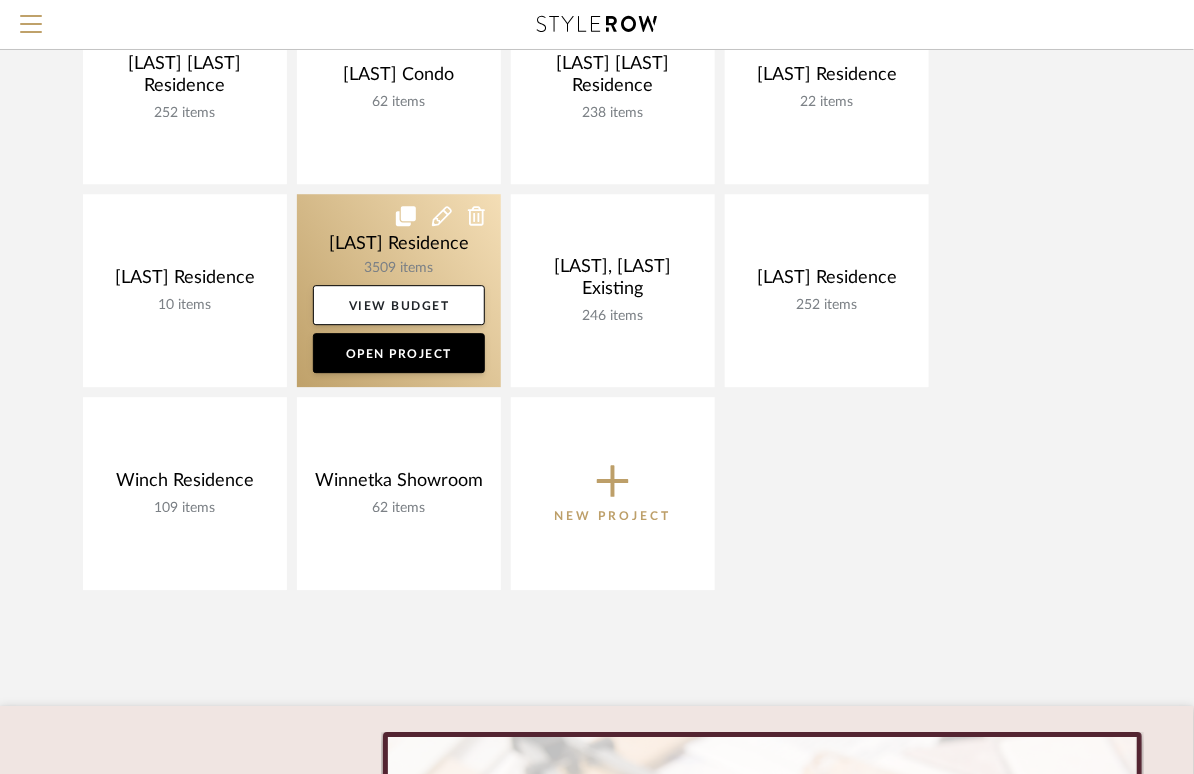 click 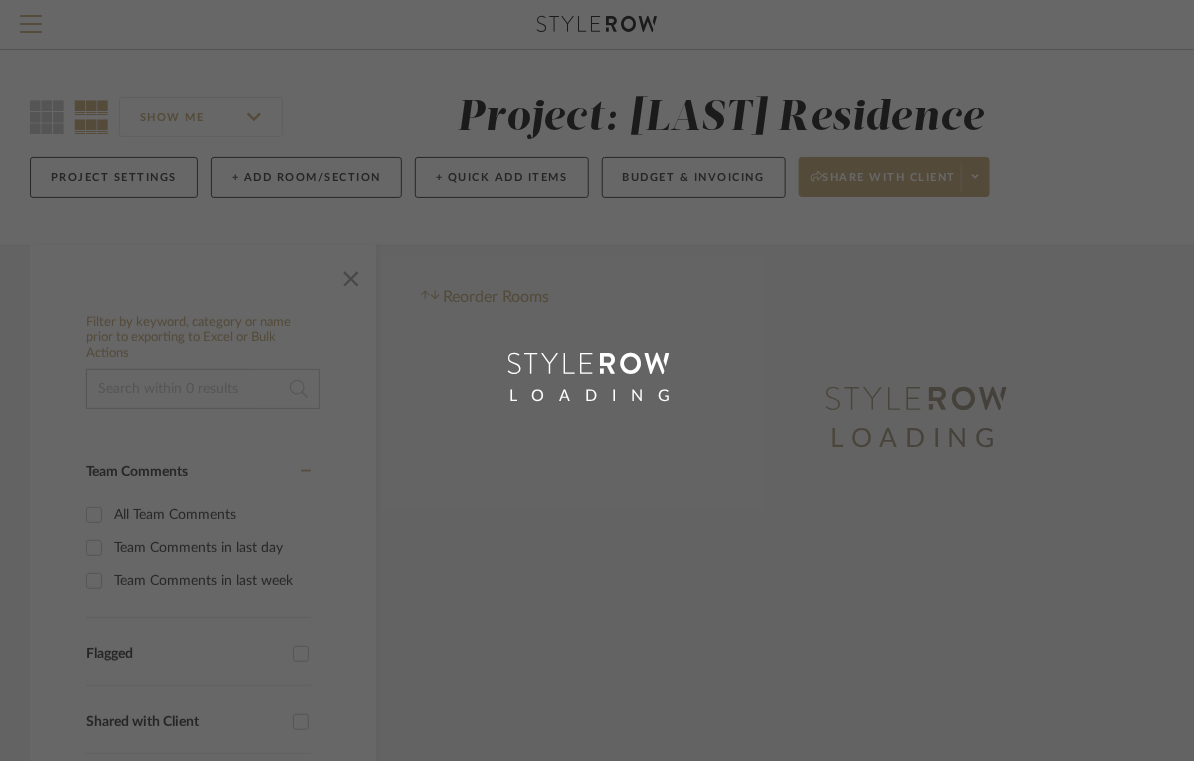 scroll, scrollTop: 0, scrollLeft: 0, axis: both 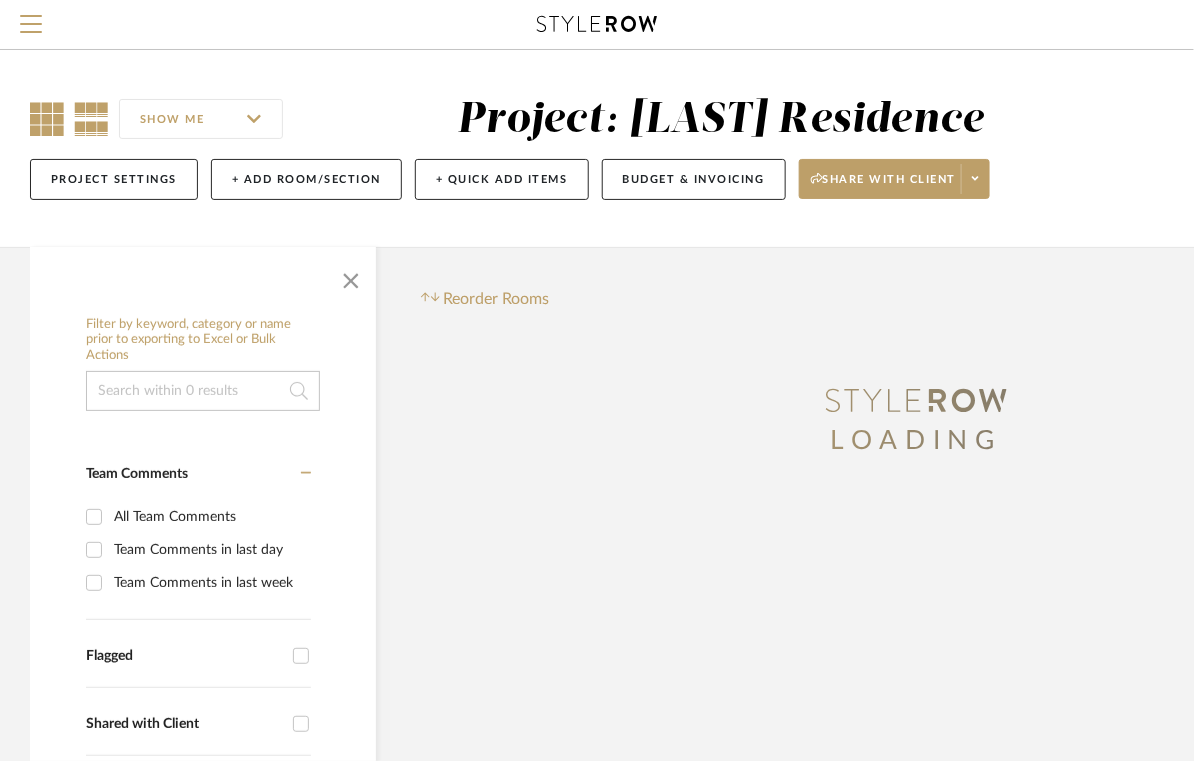 click 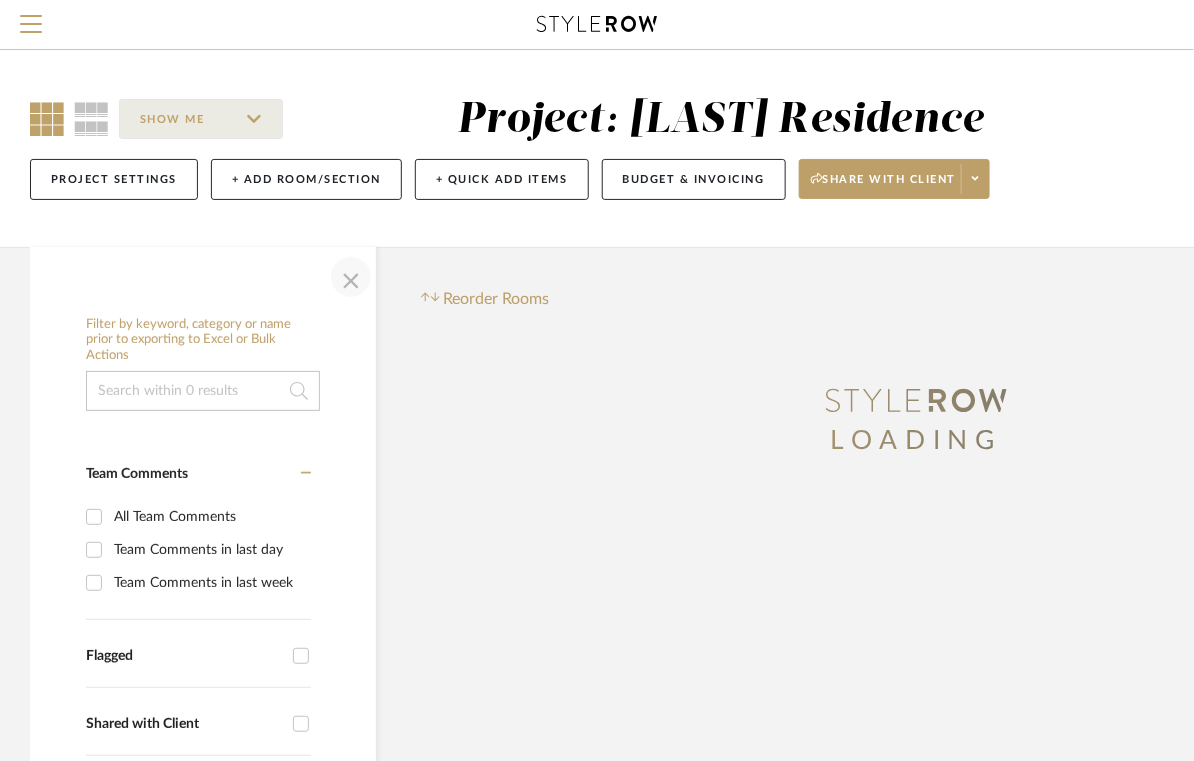 click 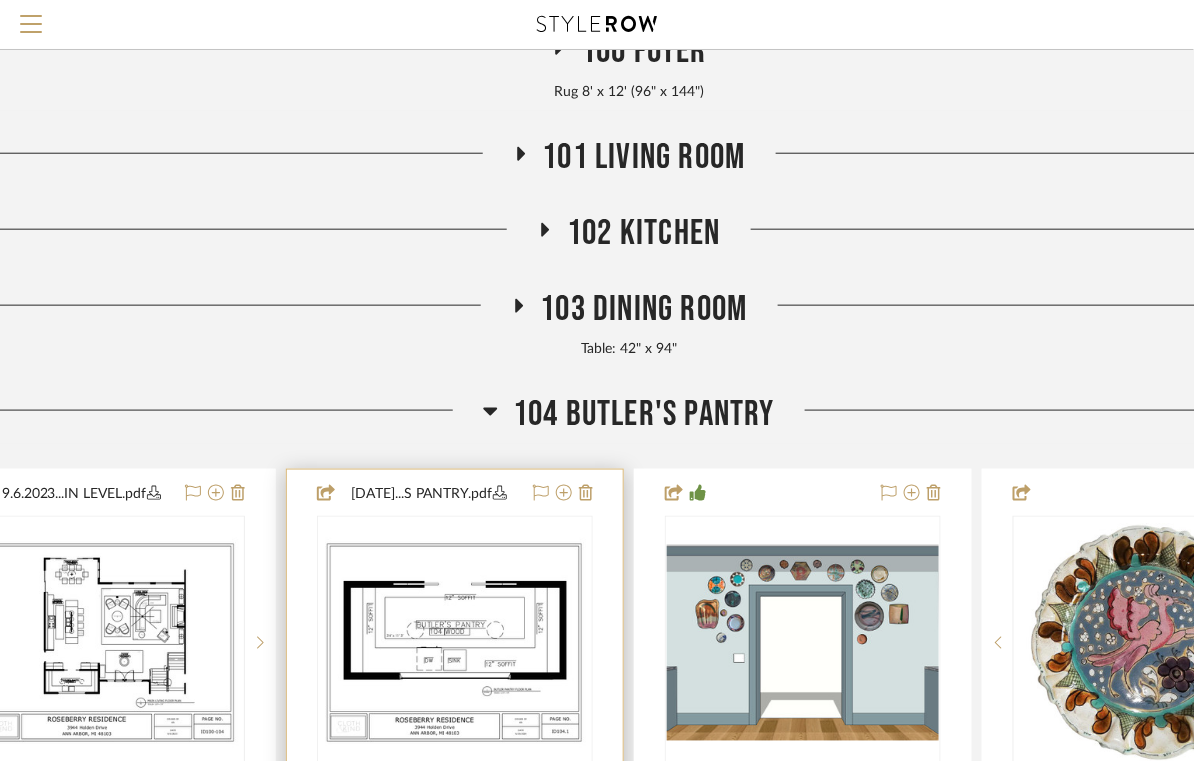 scroll, scrollTop: 510, scrollLeft: 92, axis: both 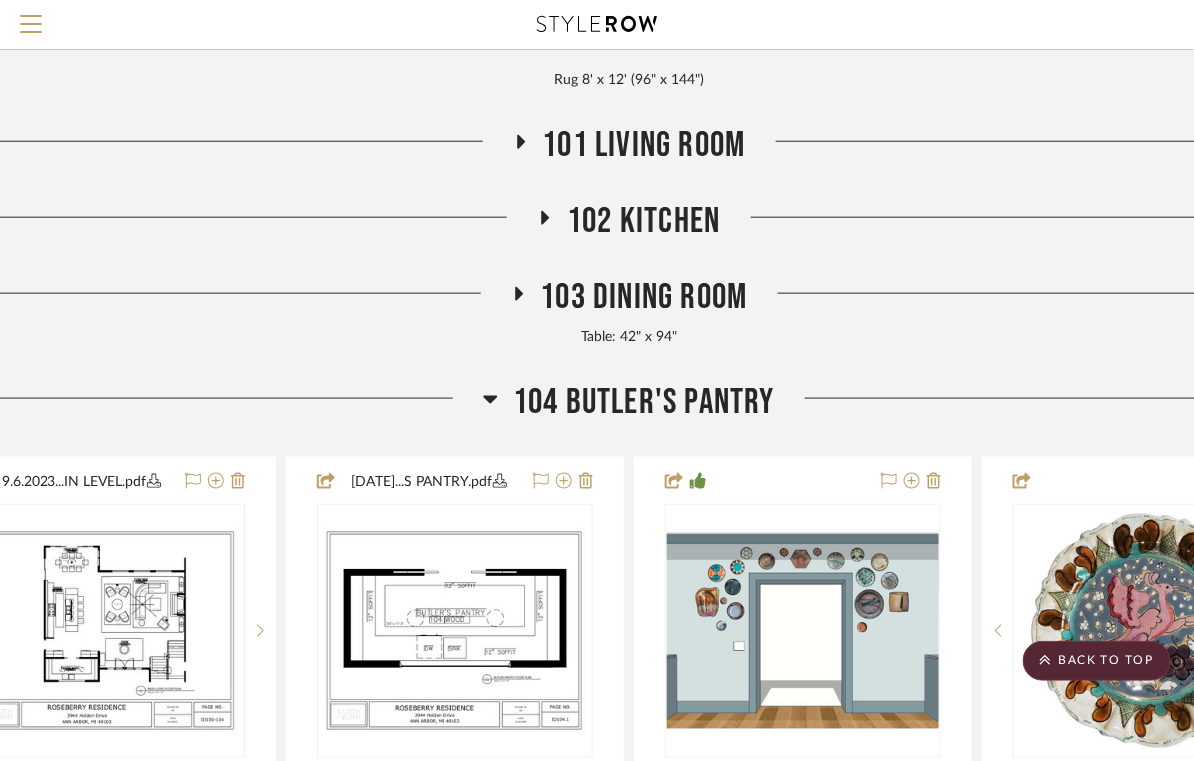 click 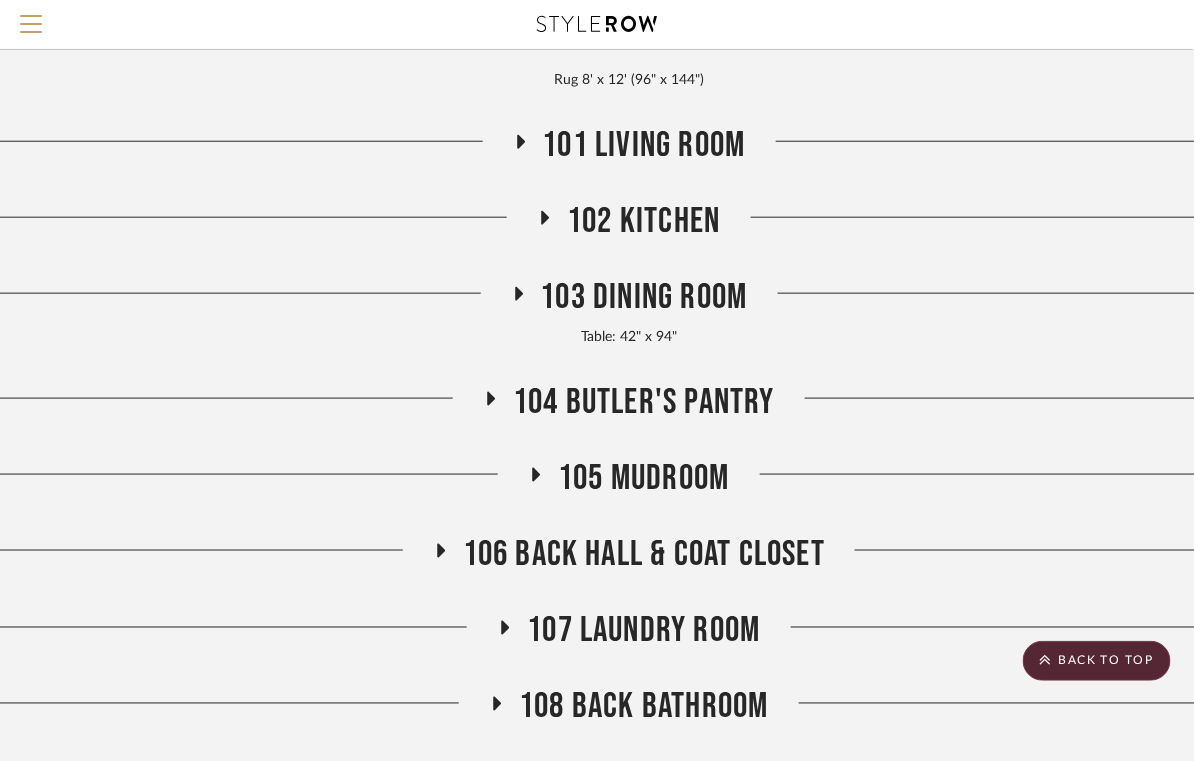 click 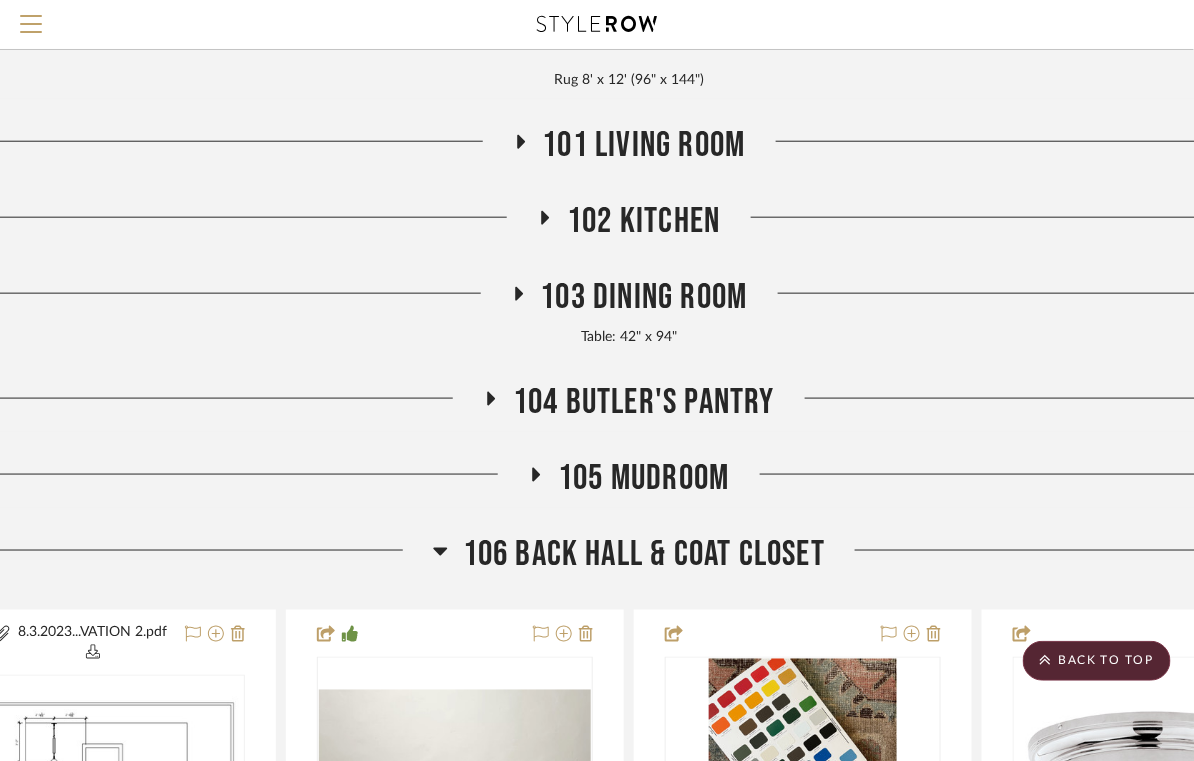 click 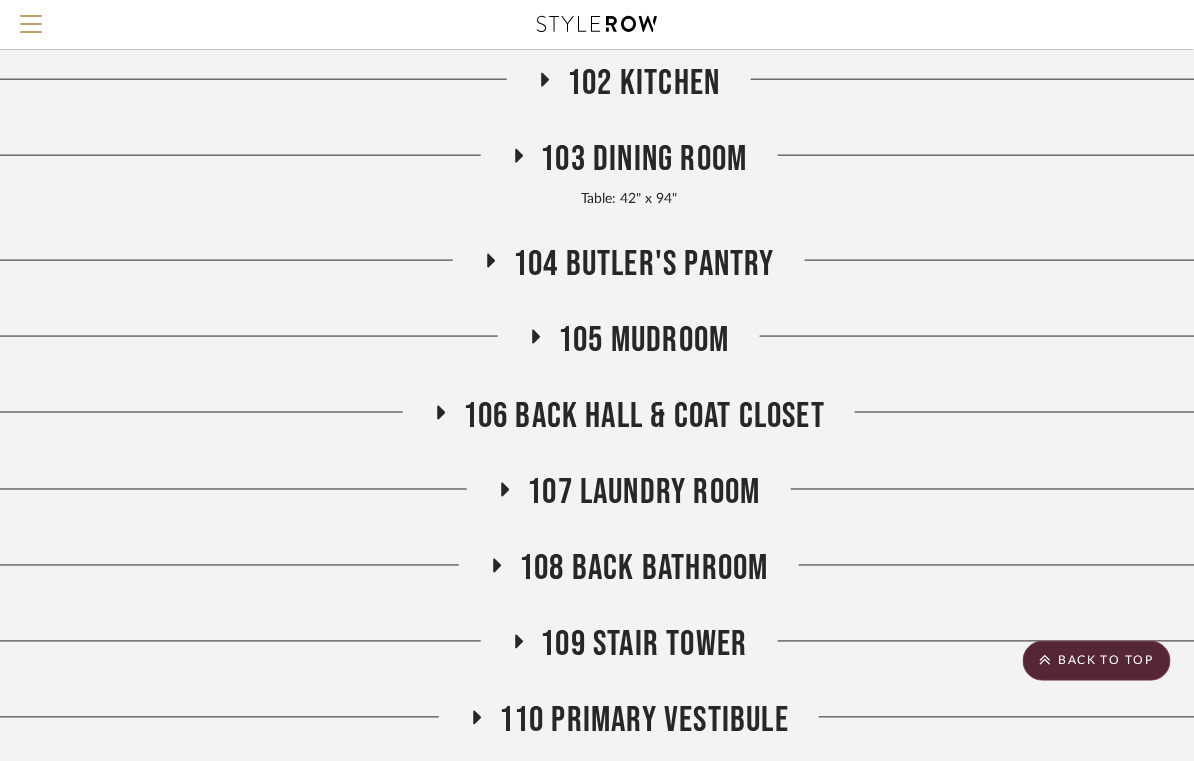 scroll, scrollTop: 665, scrollLeft: 92, axis: both 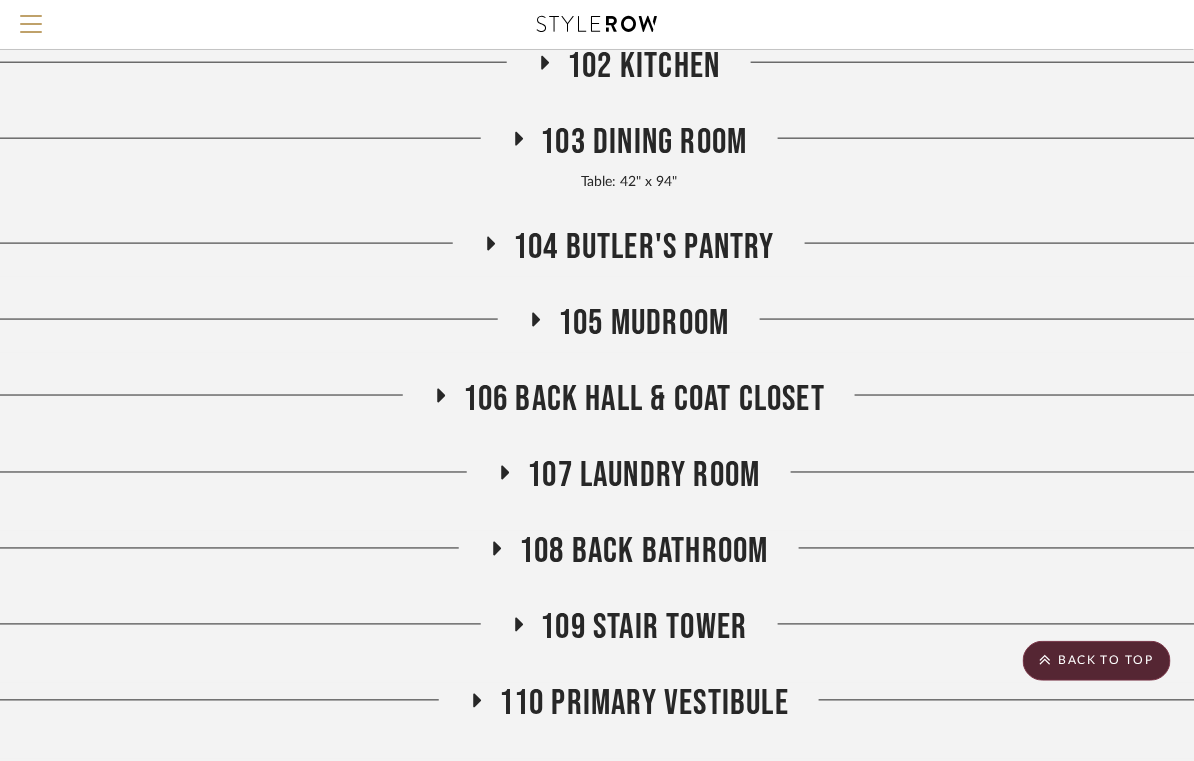click 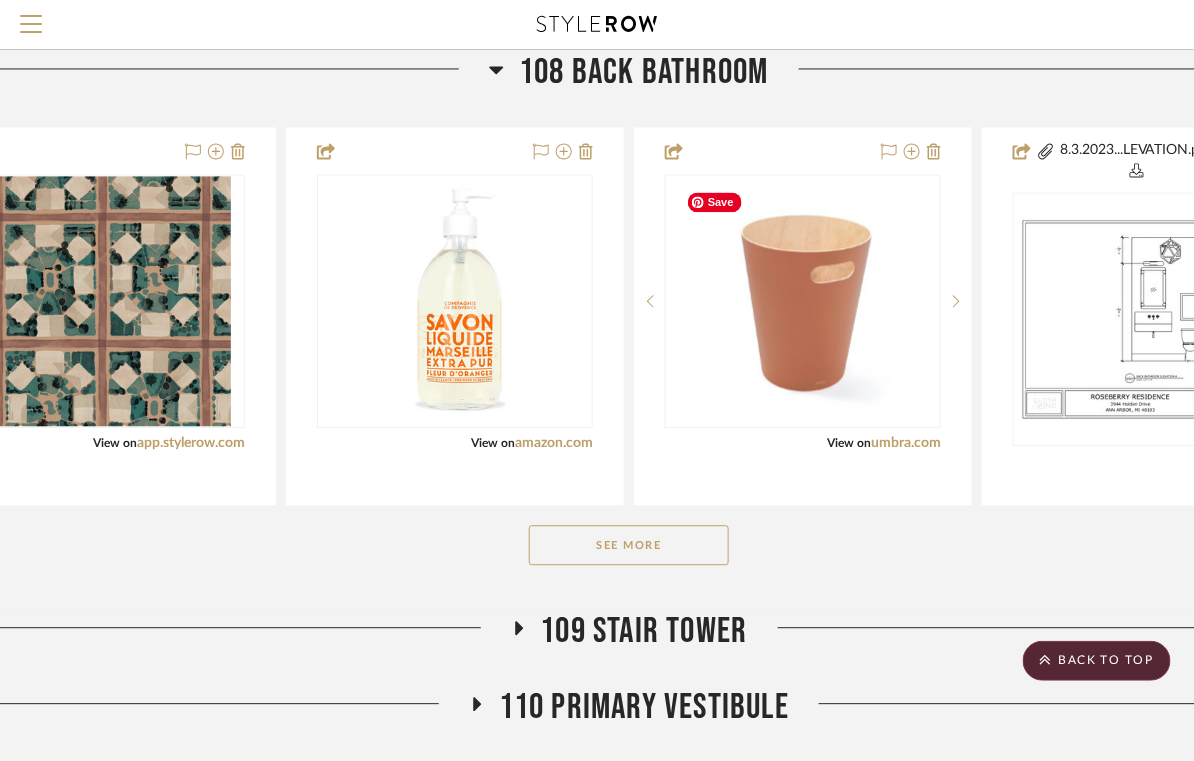 scroll, scrollTop: 1158, scrollLeft: 92, axis: both 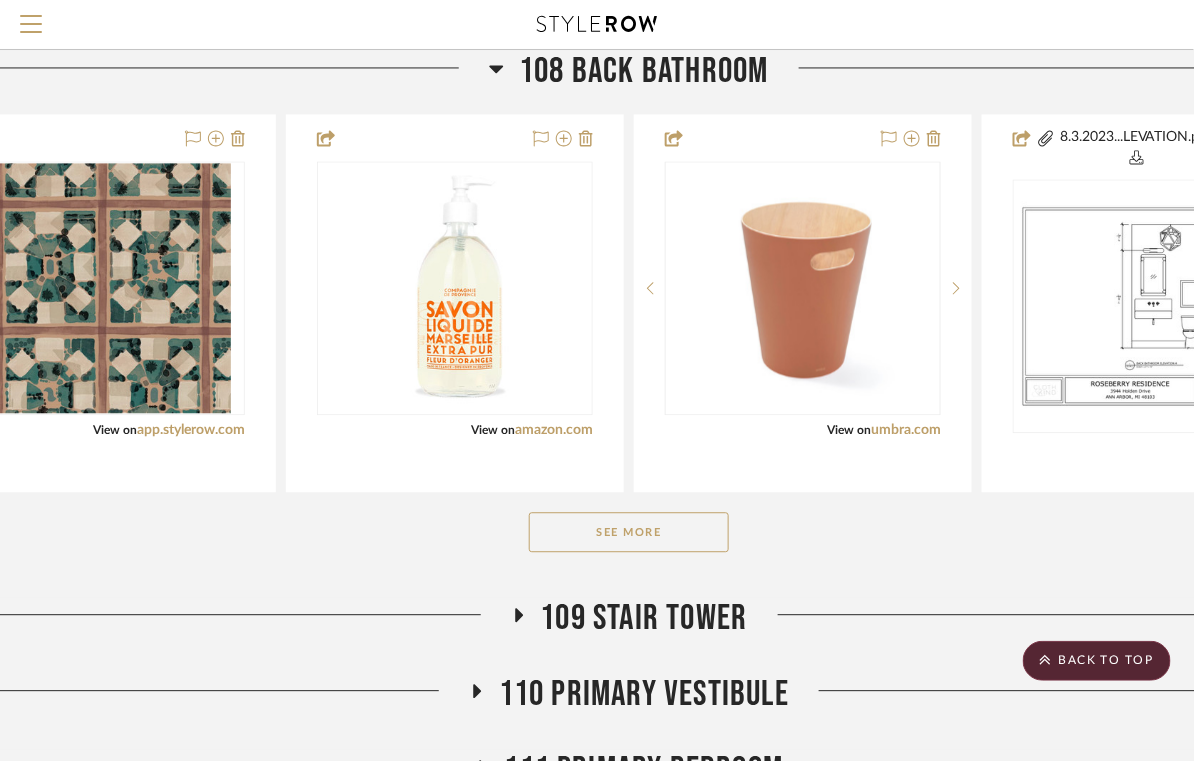 click on "See More" 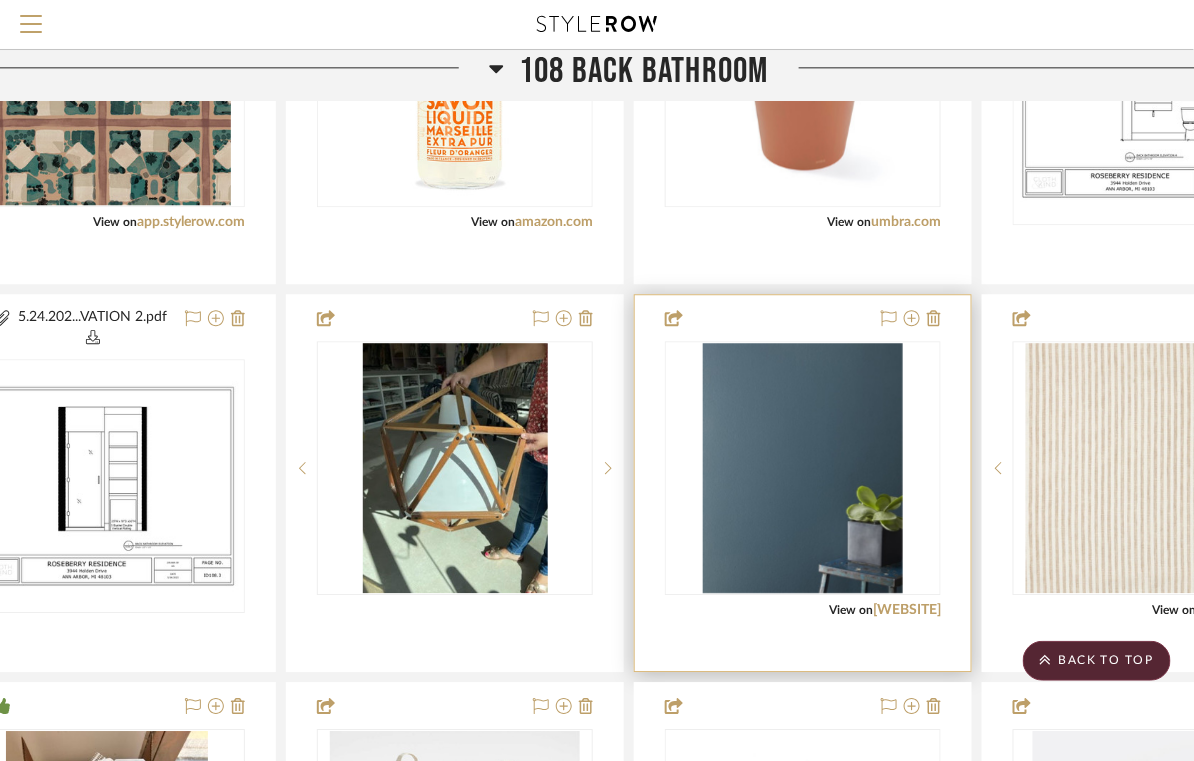 scroll, scrollTop: 1373, scrollLeft: 92, axis: both 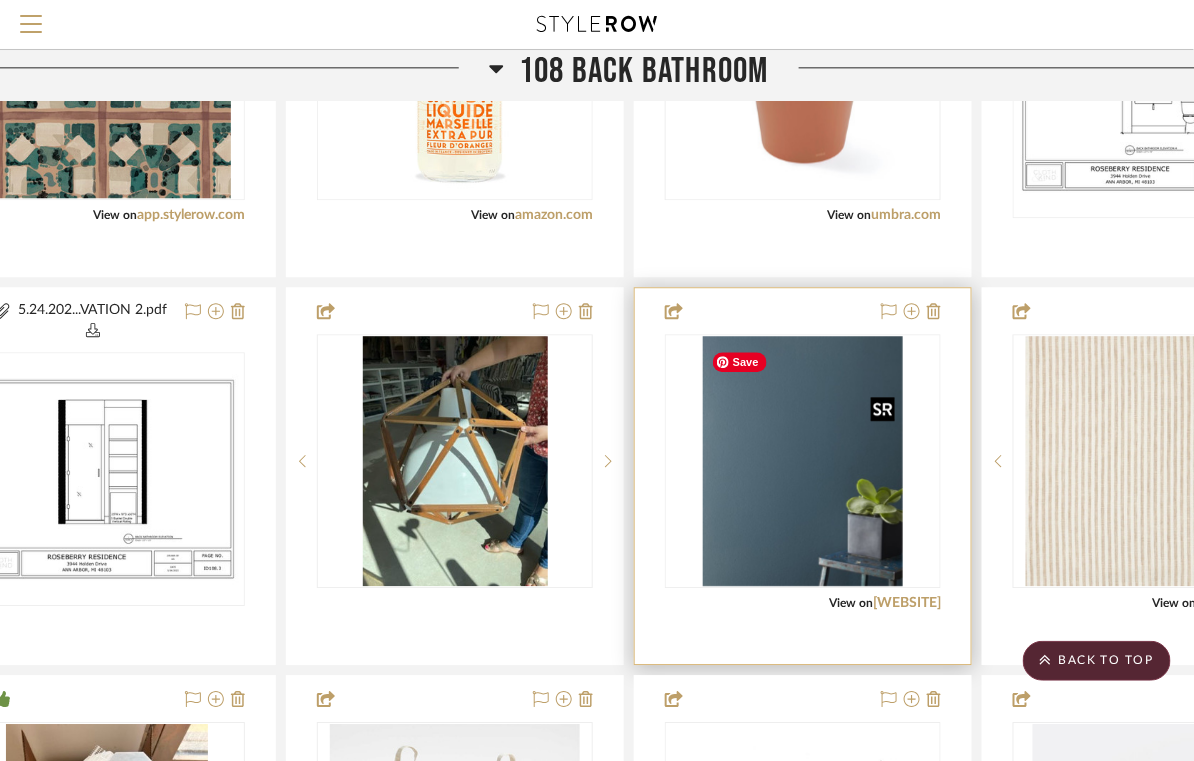 type 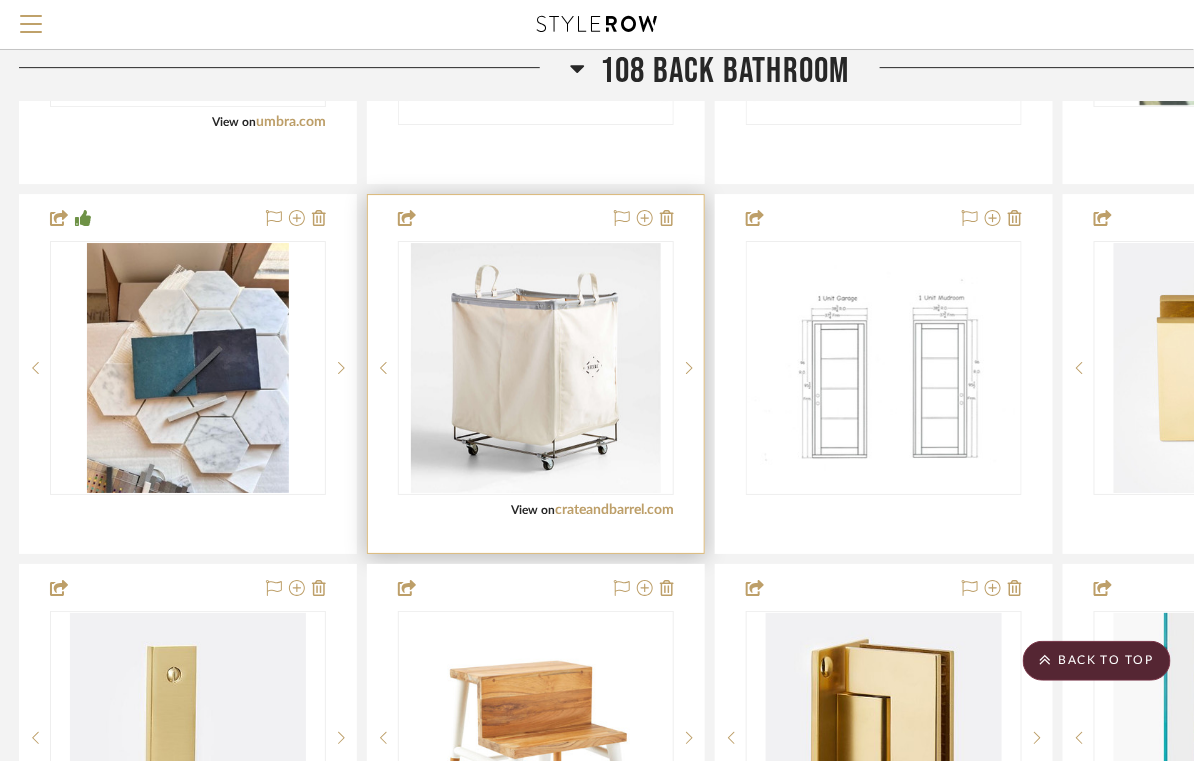 scroll, scrollTop: 1836, scrollLeft: 0, axis: vertical 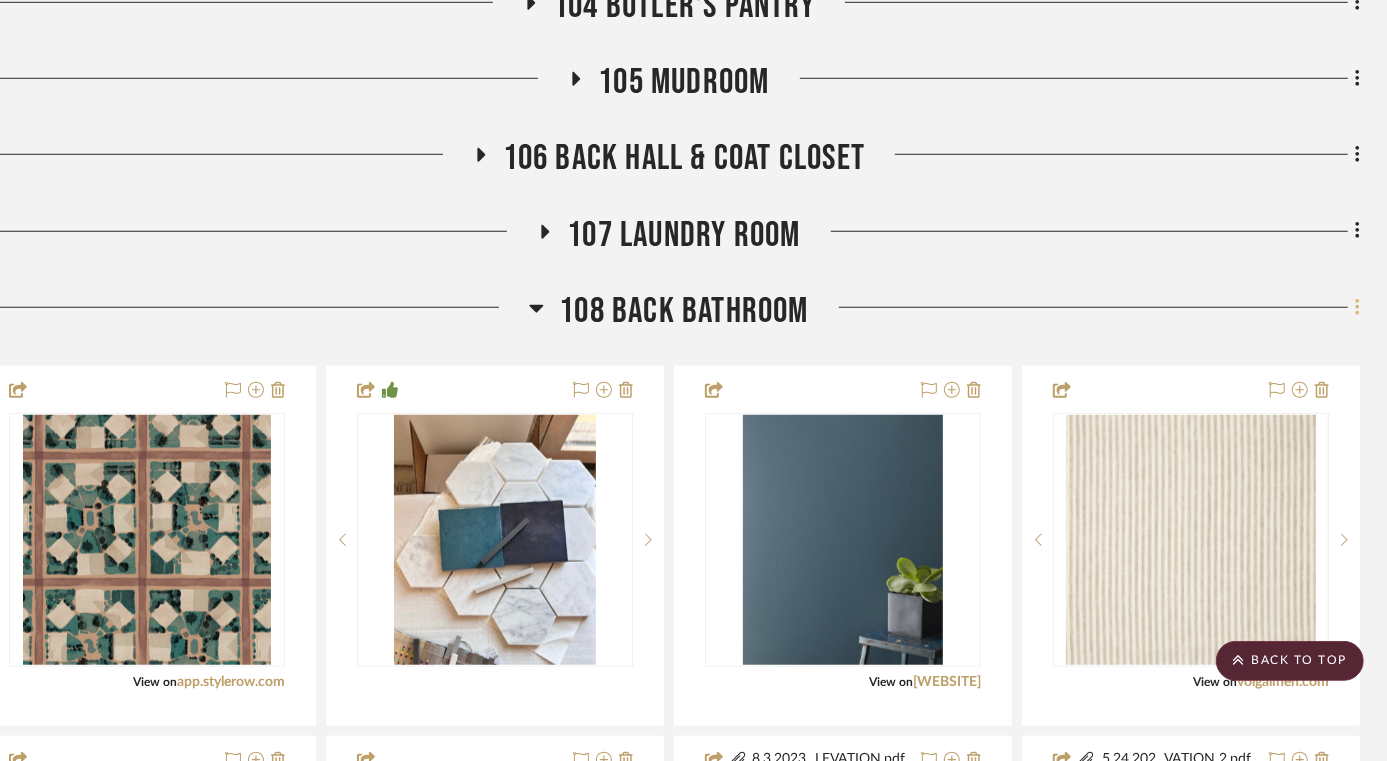 click 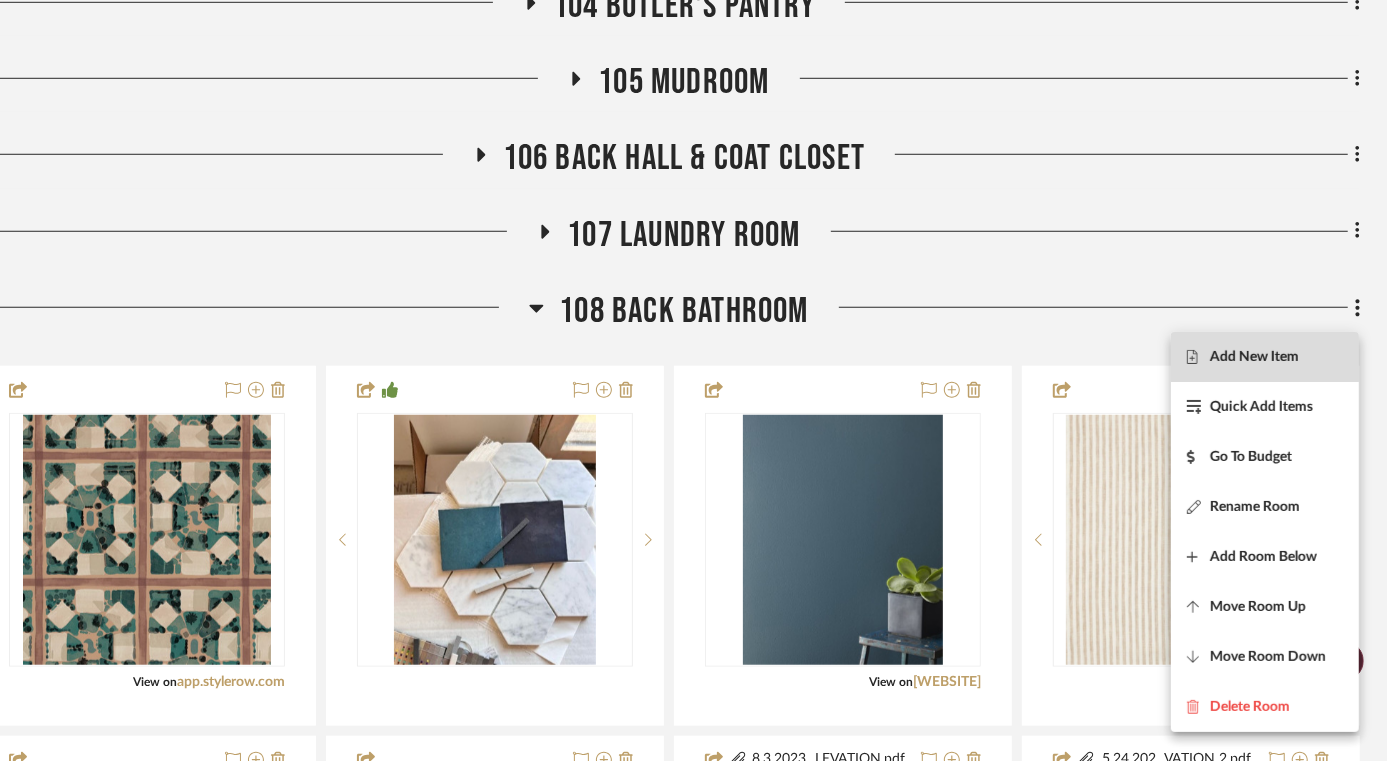 click on "Add New Item" at bounding box center [1254, 357] 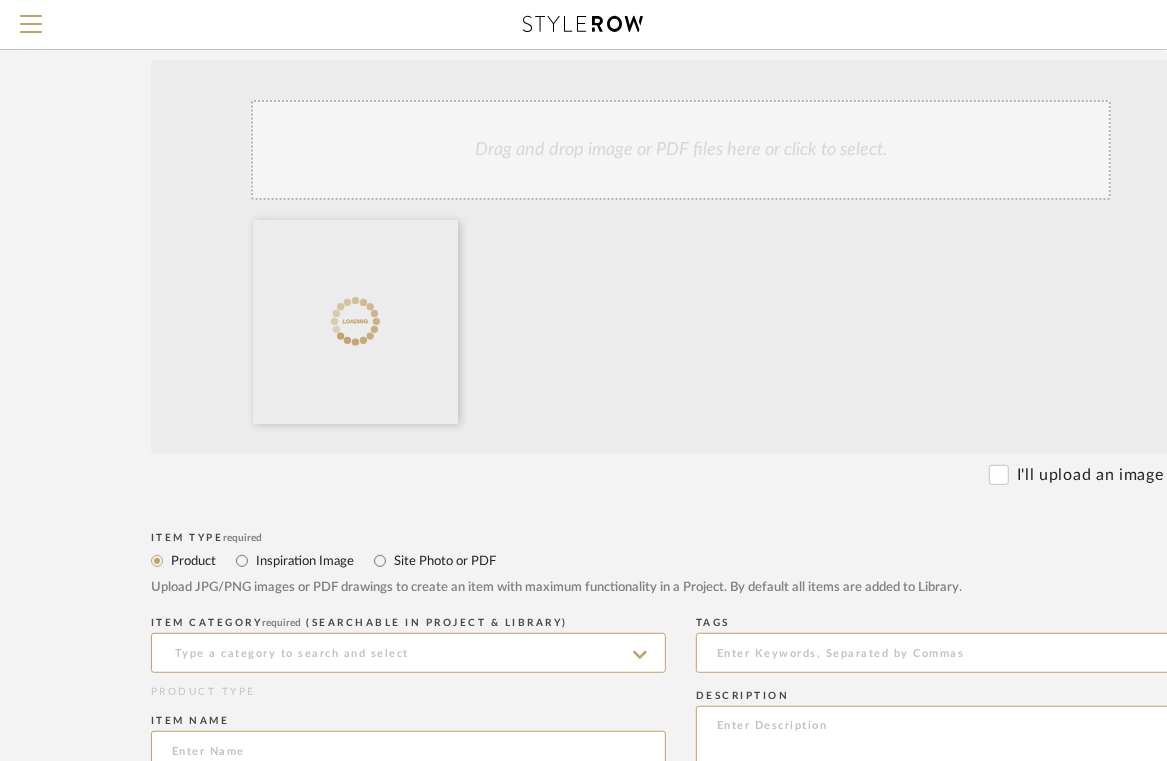 scroll, scrollTop: 305, scrollLeft: 39, axis: both 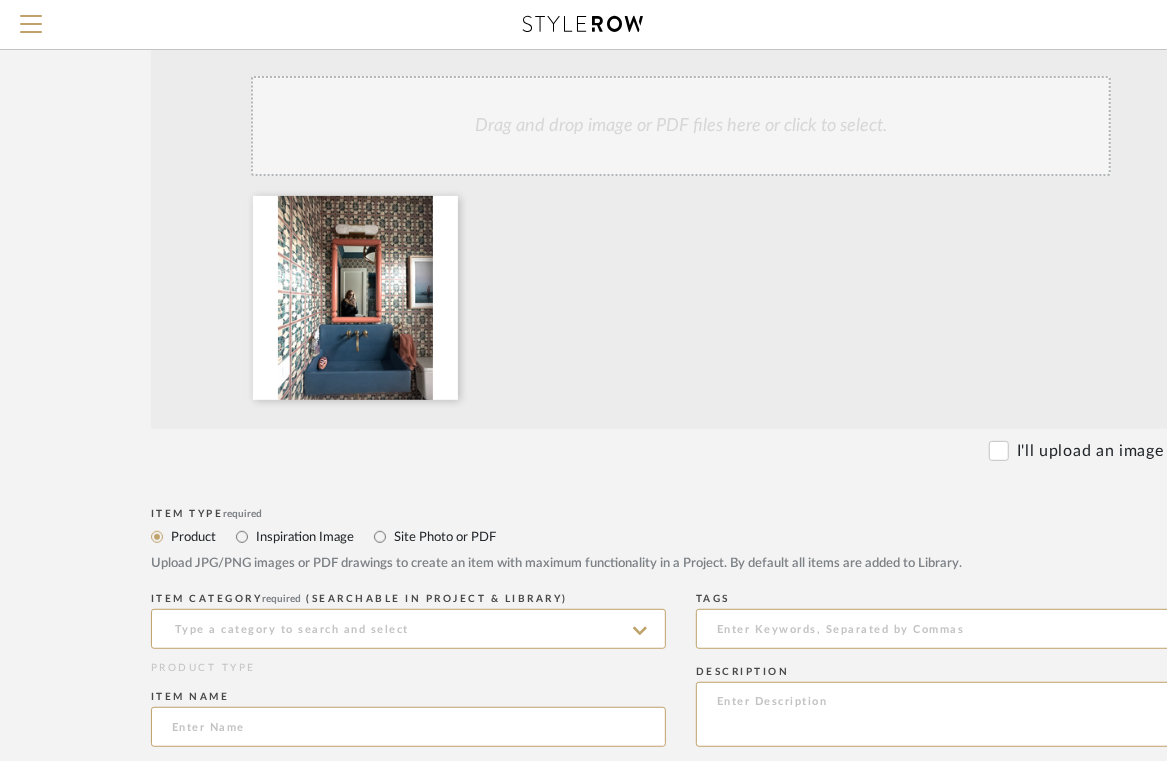 click on "Site Photo or PDF" at bounding box center [444, 537] 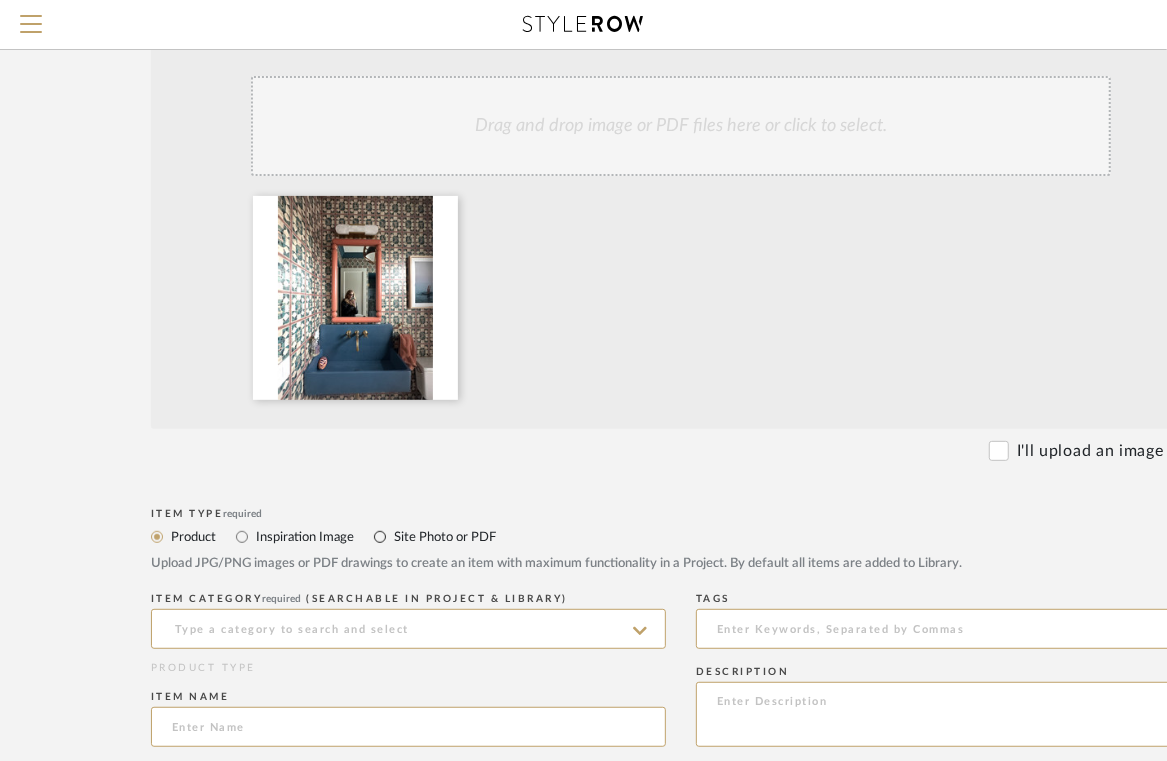 click on "Site Photo or PDF" at bounding box center [380, 537] 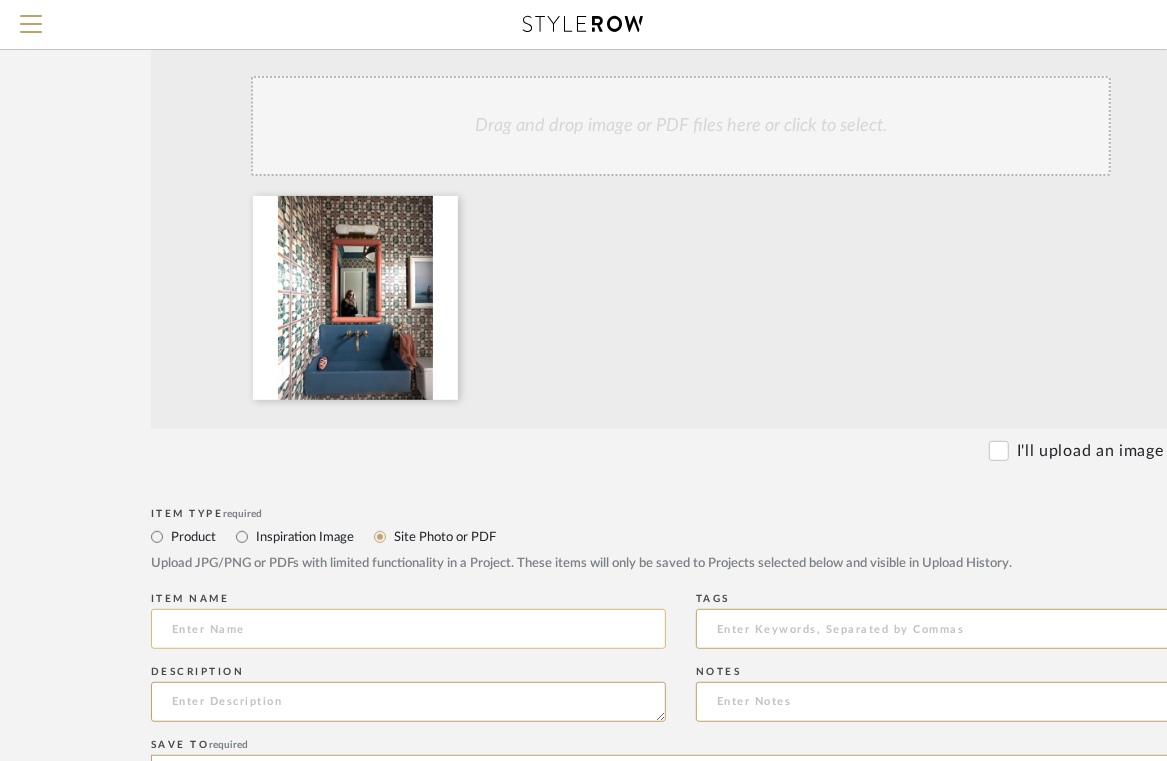 click 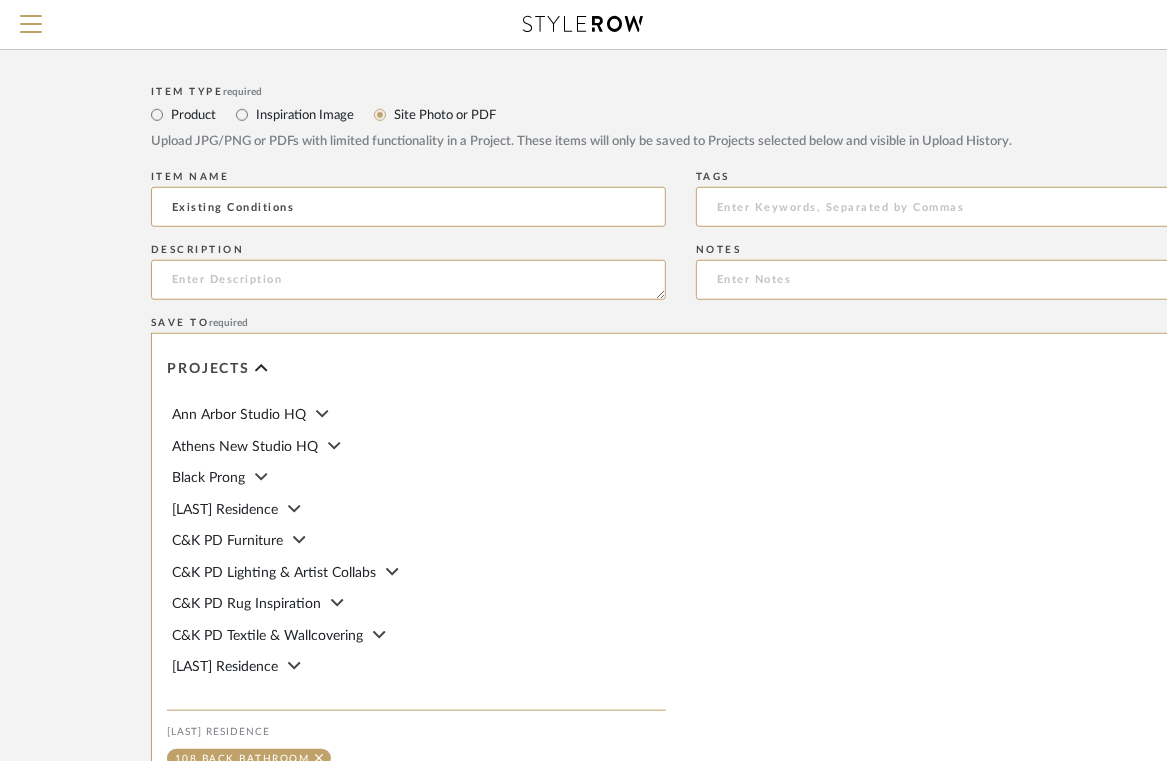scroll, scrollTop: 1021, scrollLeft: 39, axis: both 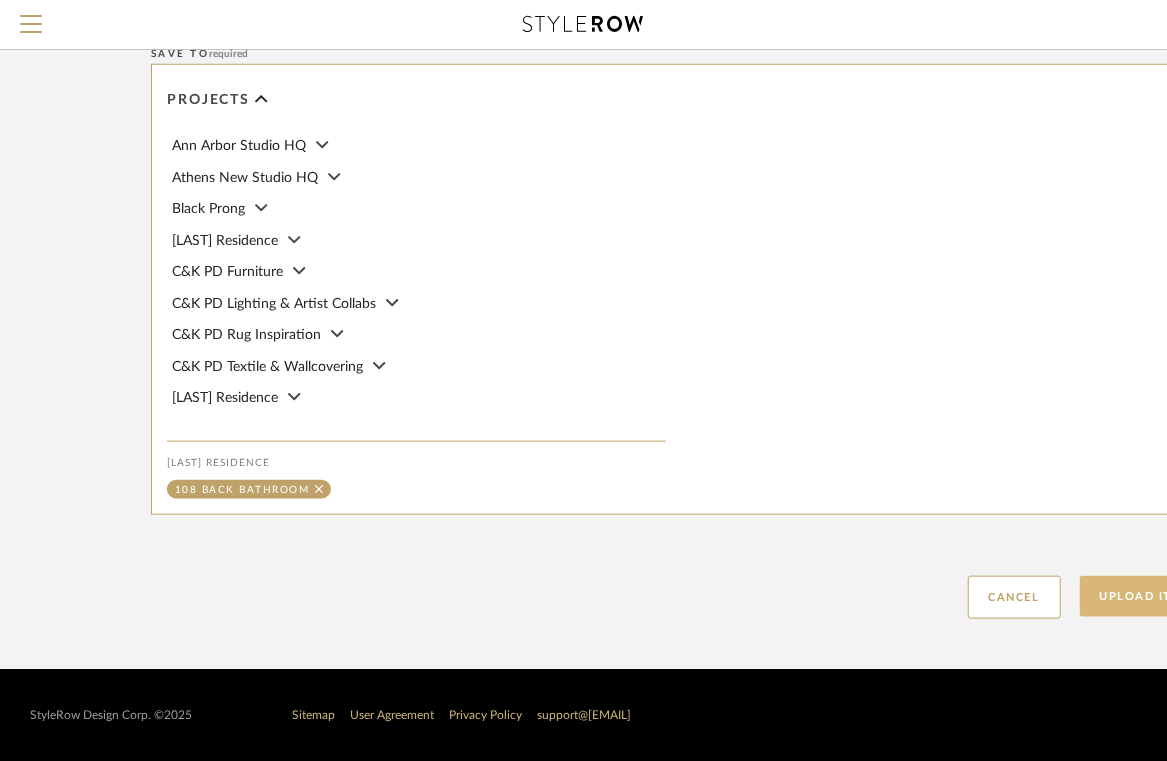 type on "Existing Conditions" 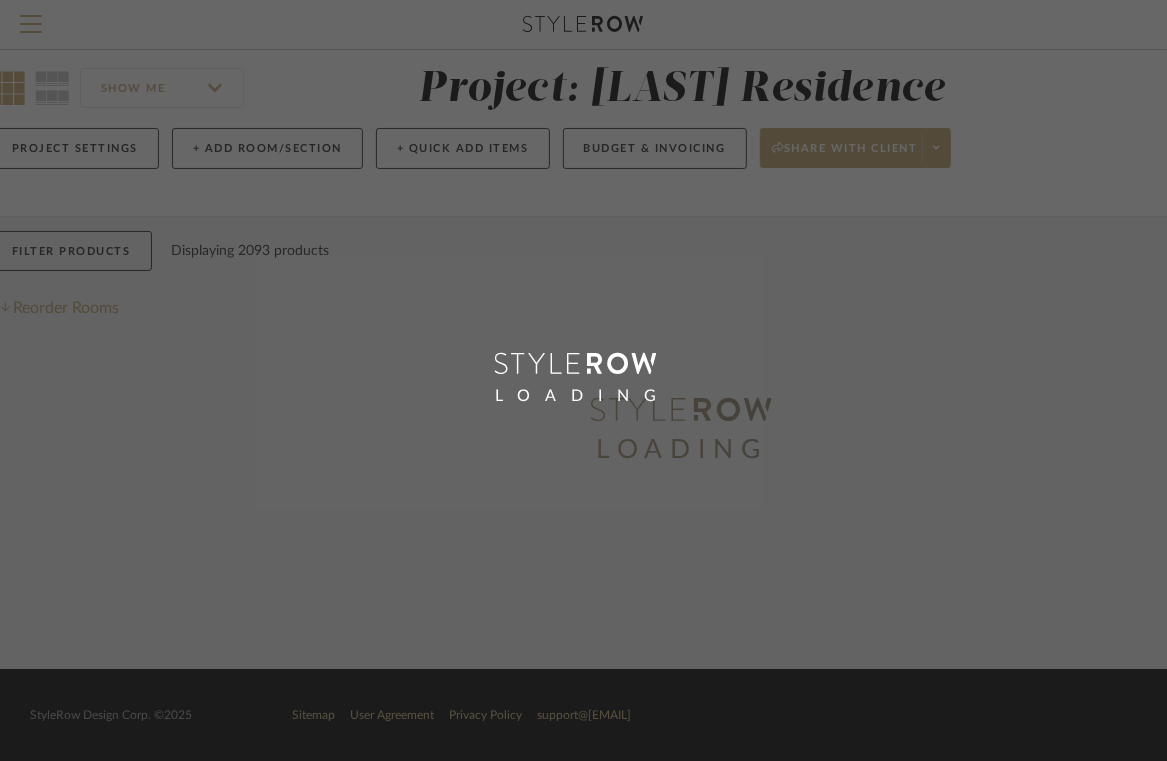 scroll, scrollTop: 0, scrollLeft: 0, axis: both 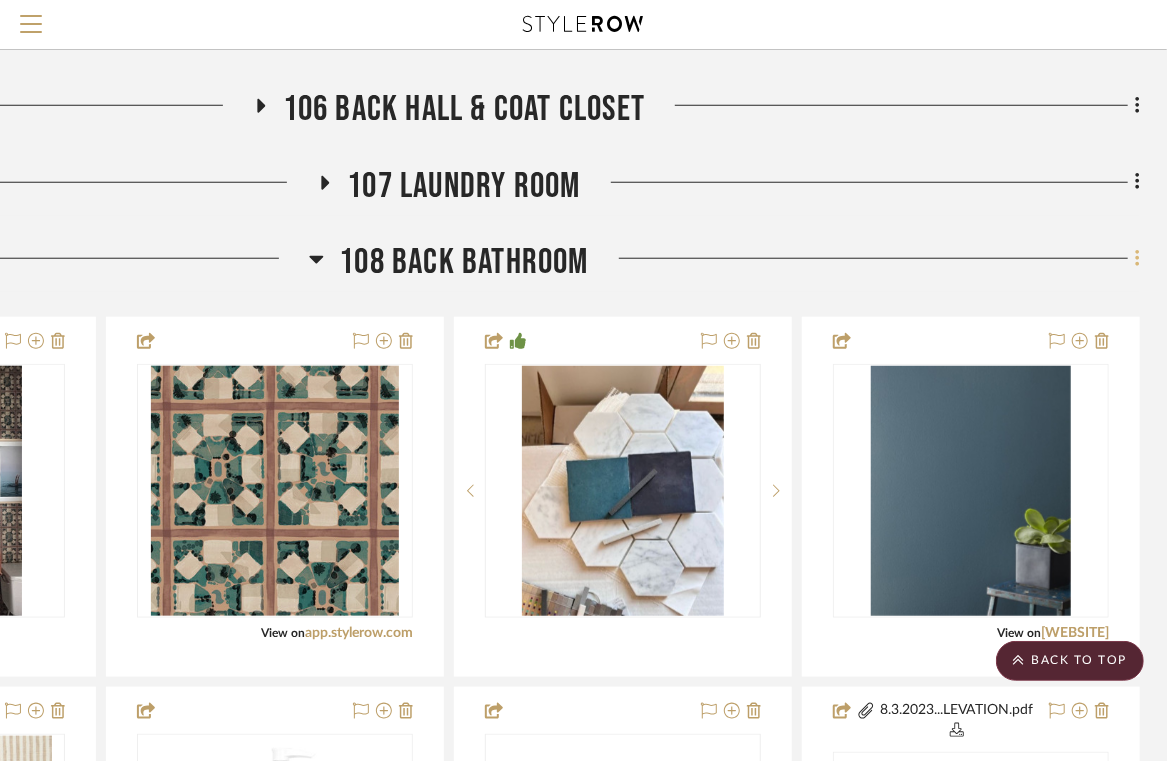 click 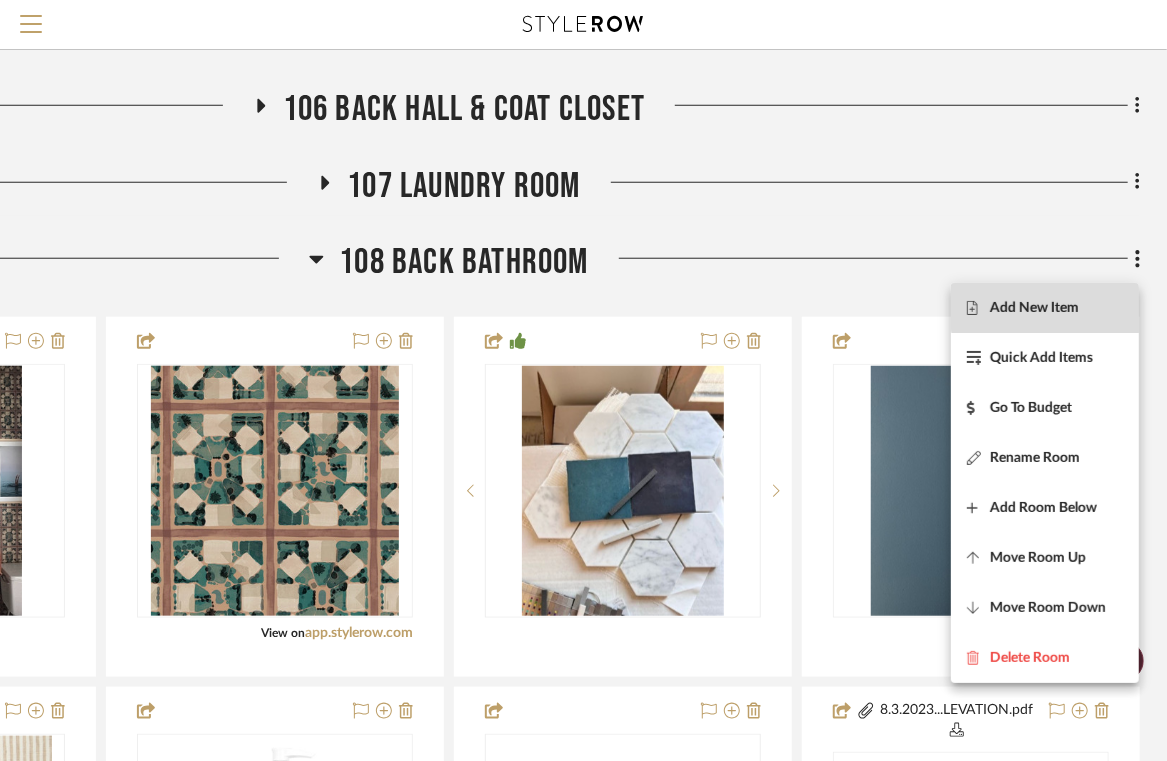 click on "Add New Item" at bounding box center (1034, 307) 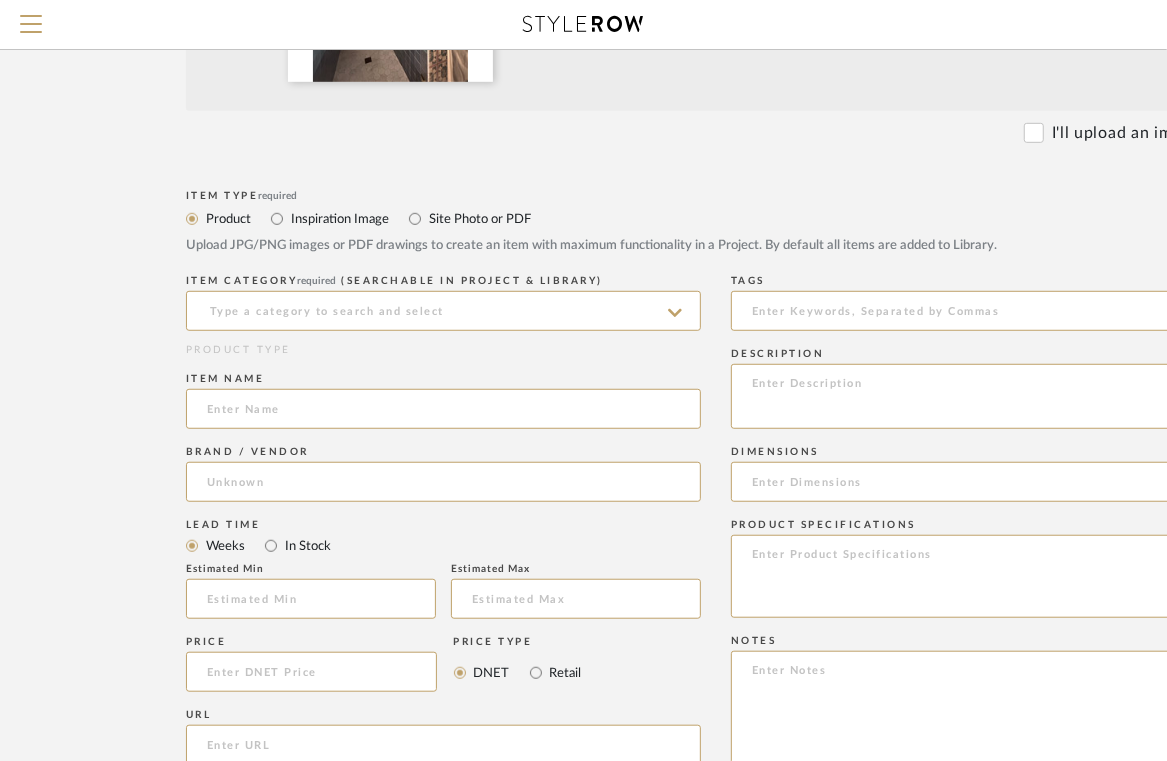 scroll, scrollTop: 500, scrollLeft: 4, axis: both 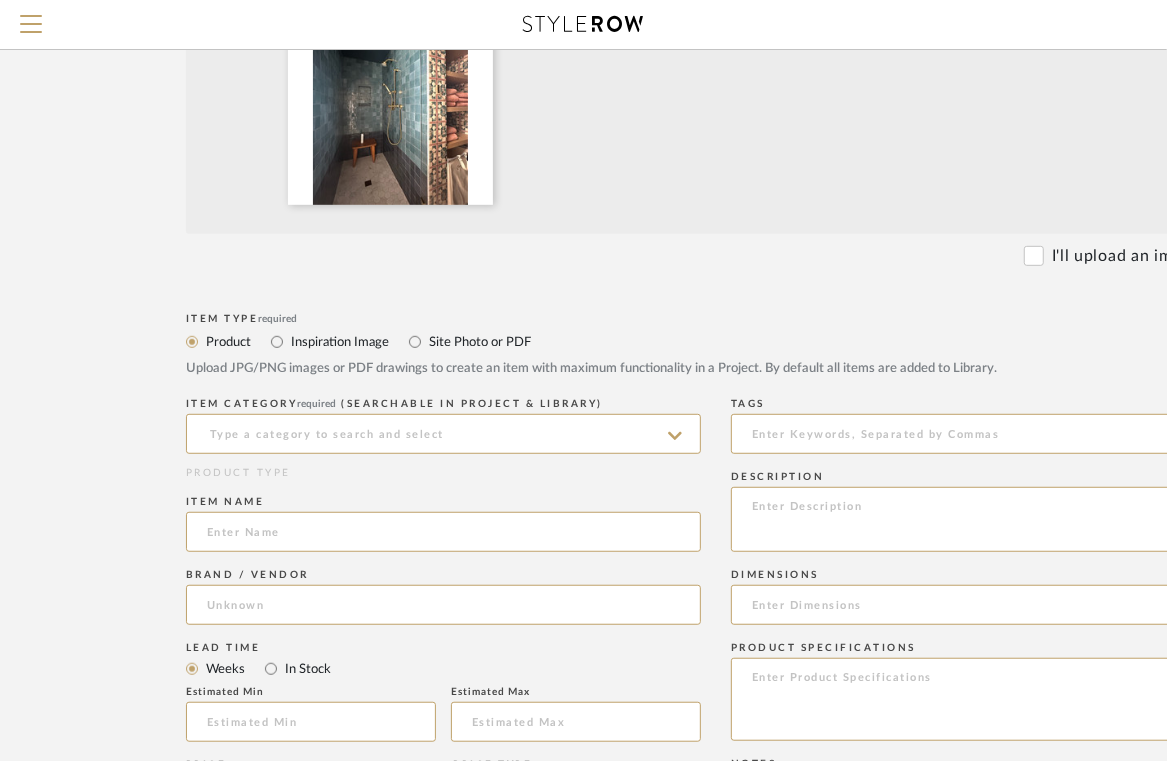 click on "Site Photo or PDF" at bounding box center [479, 342] 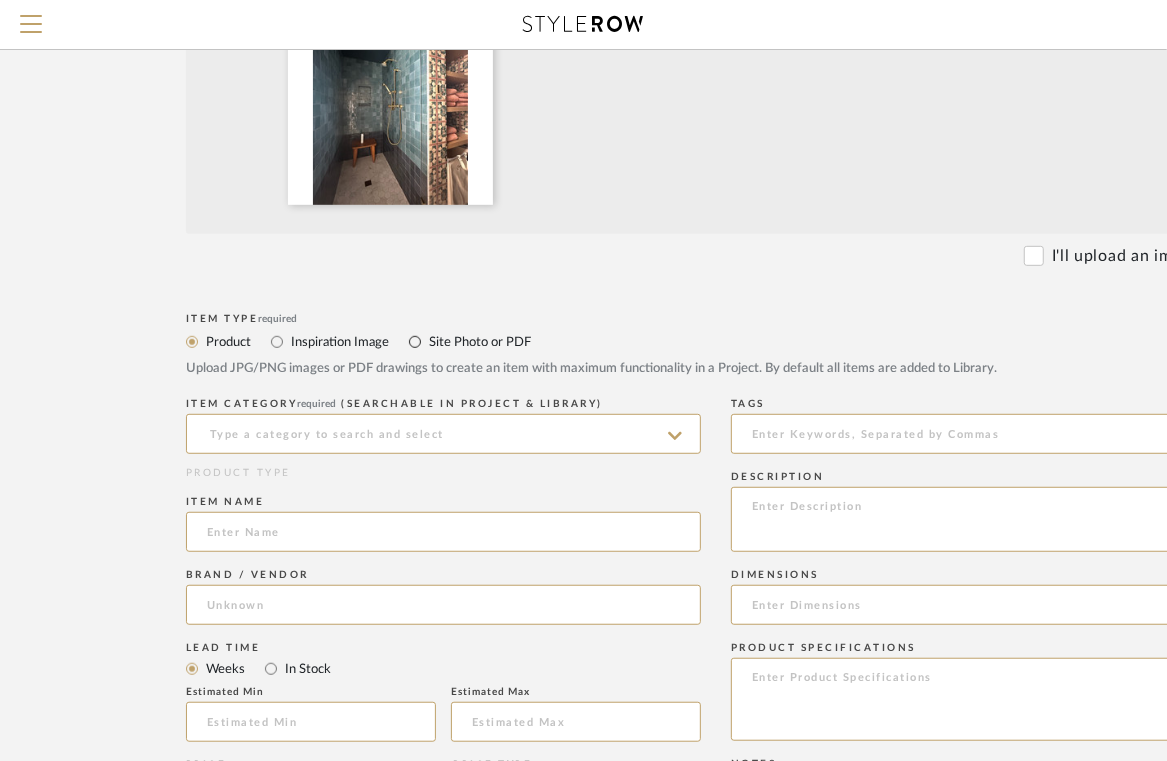 radio on "true" 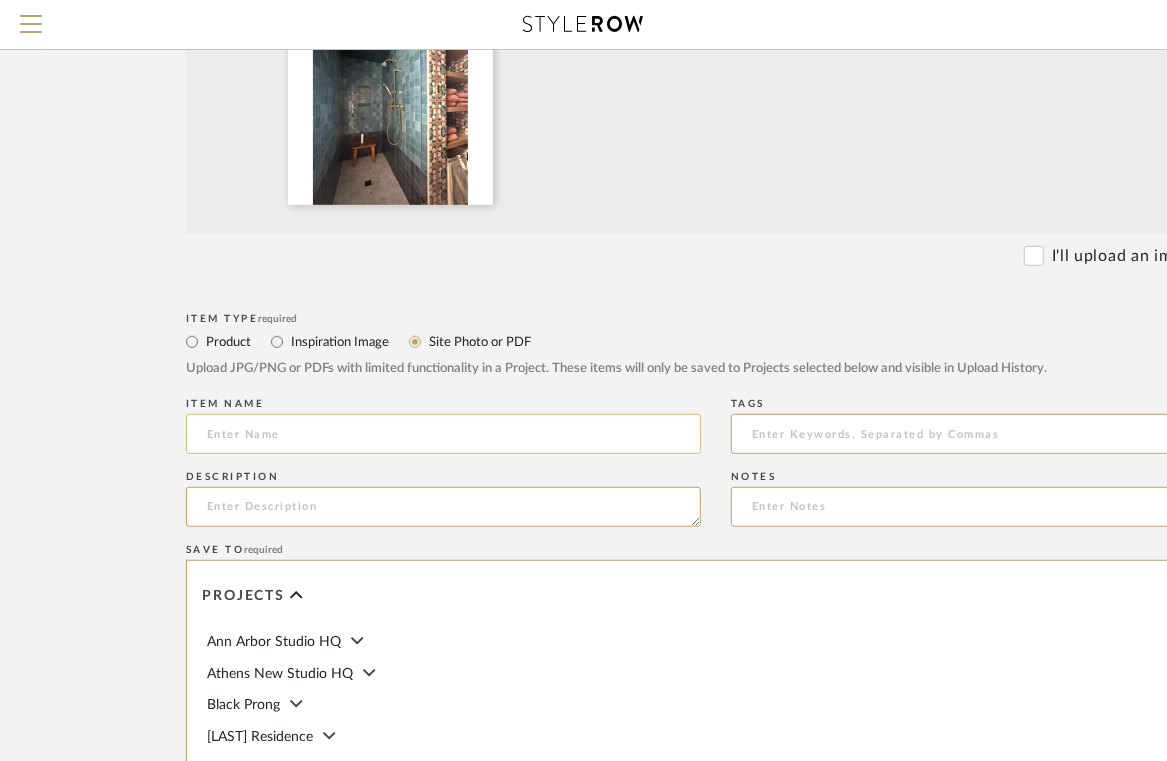 click 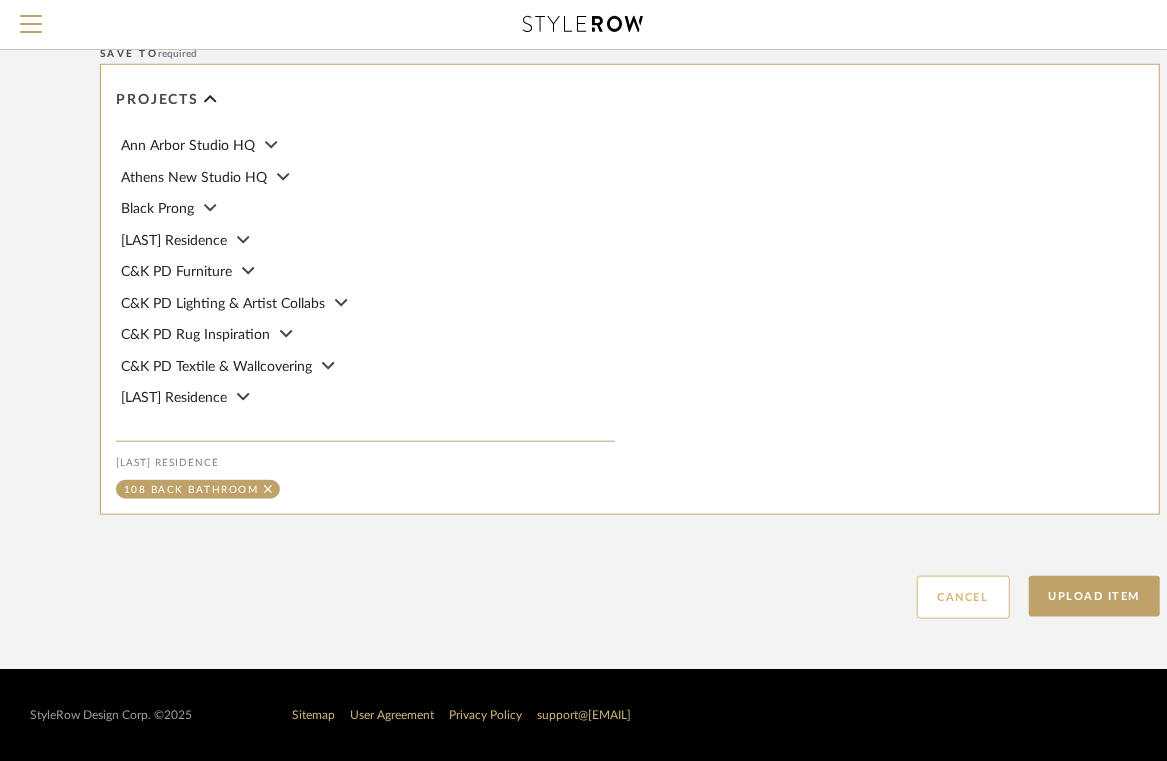 scroll, scrollTop: 1011, scrollLeft: 44, axis: both 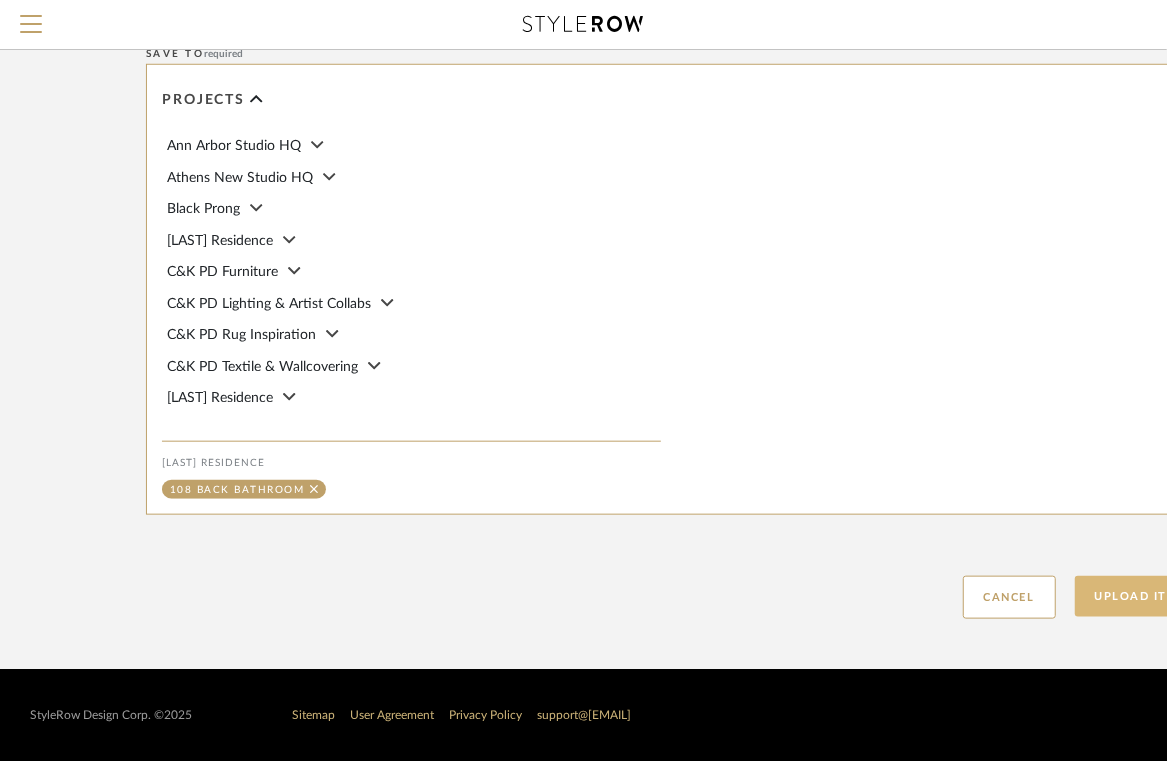 type on "Existing Conditions" 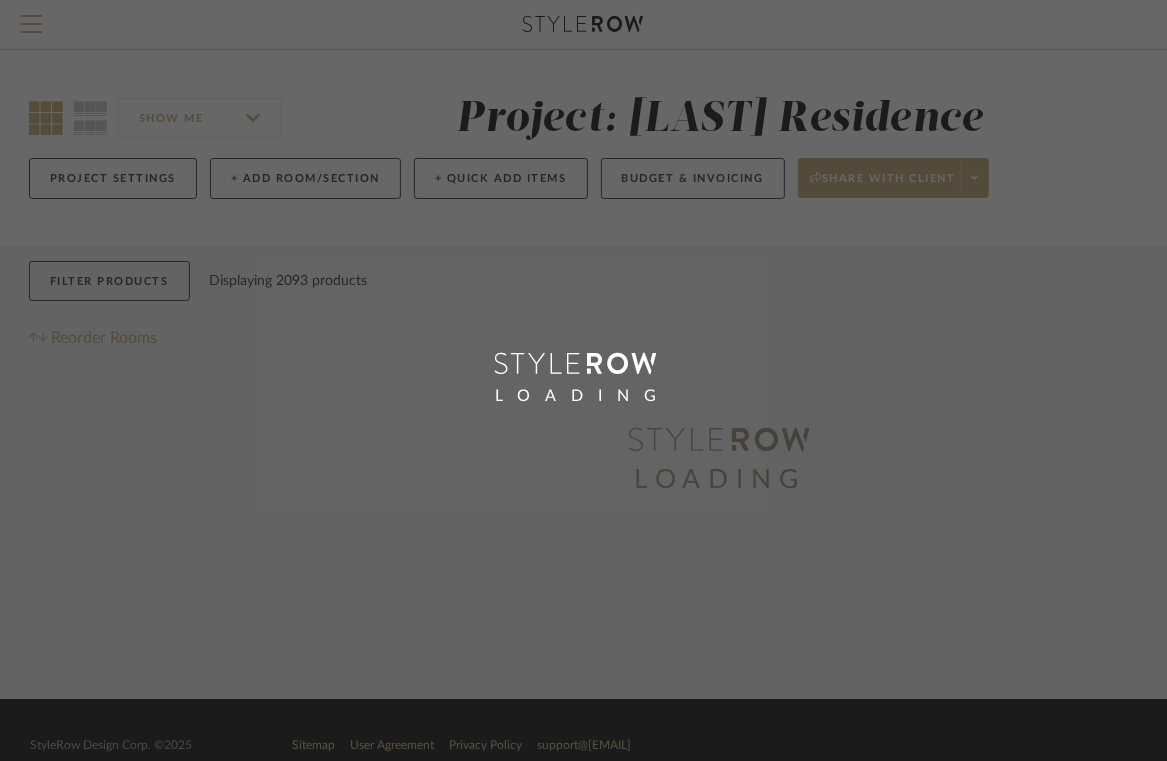 scroll, scrollTop: 0, scrollLeft: 0, axis: both 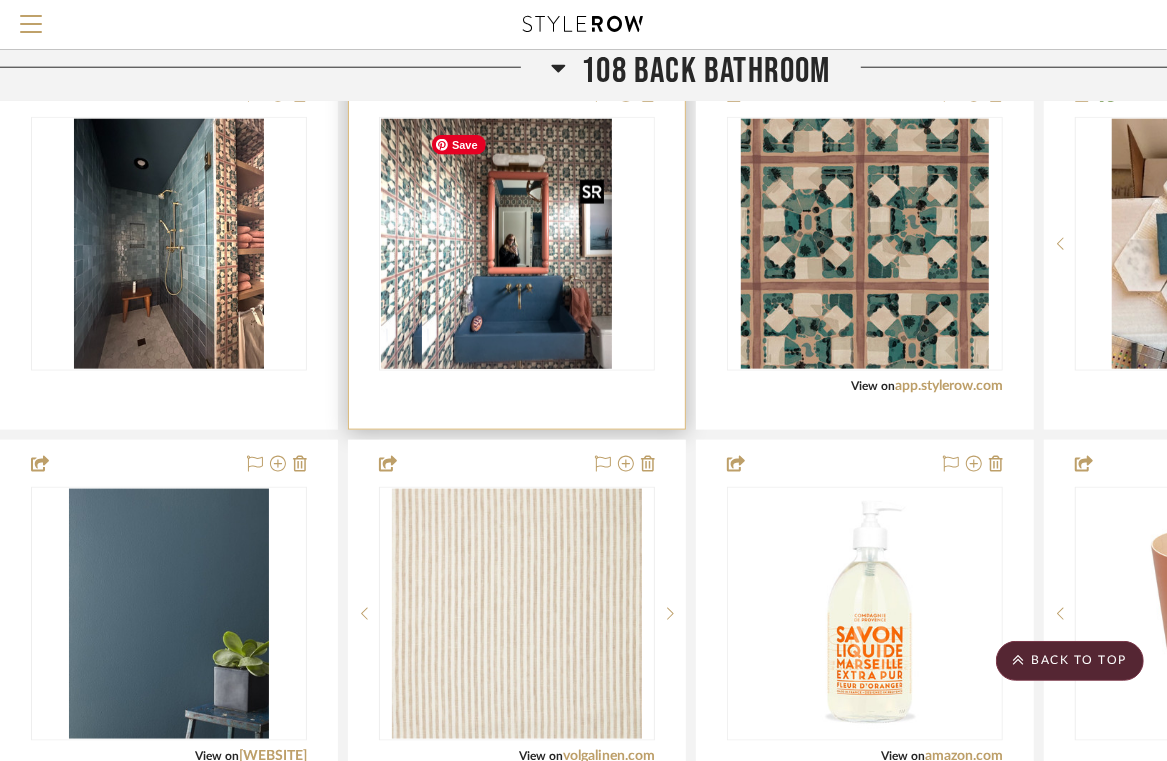 type 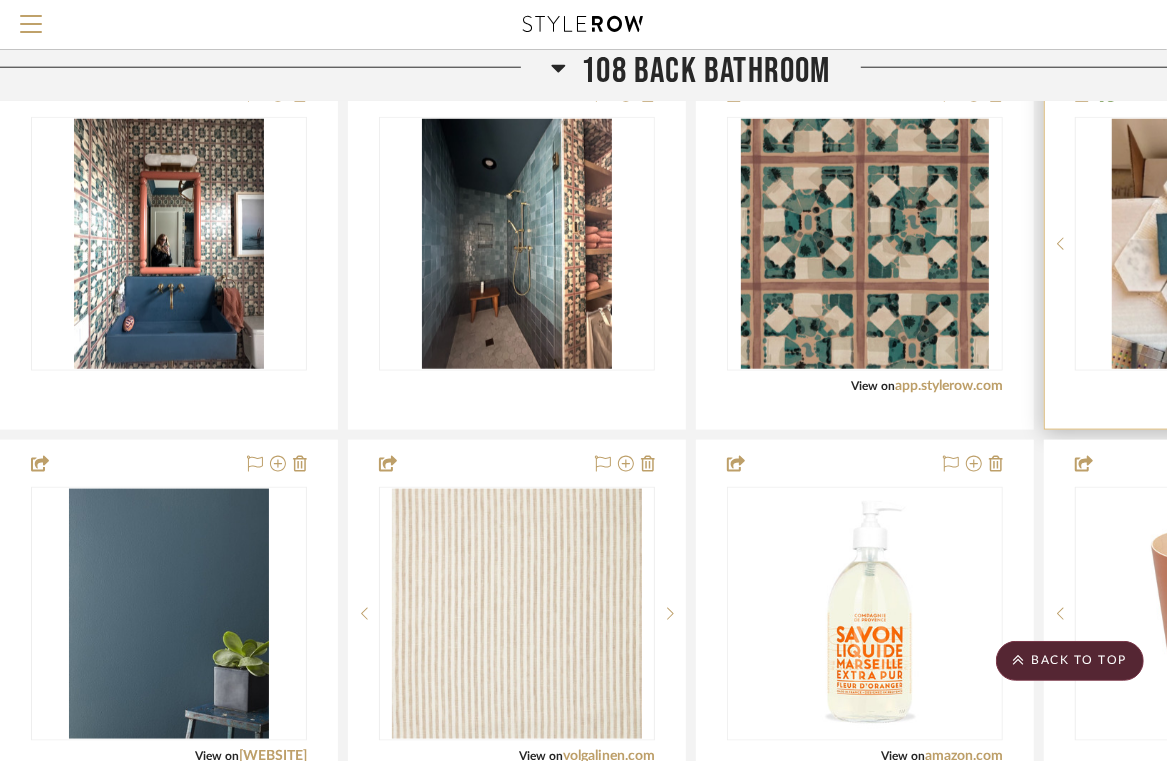 drag, startPoint x: 507, startPoint y: 336, endPoint x: 1154, endPoint y: 168, distance: 668.4557 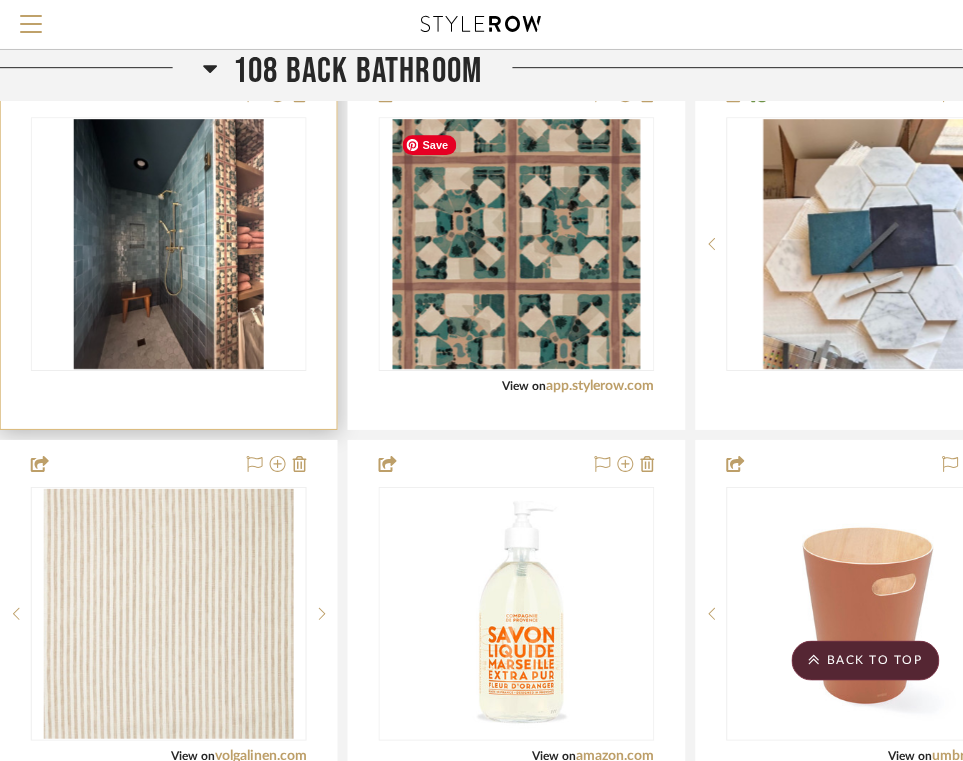 scroll, scrollTop: 1202, scrollLeft: 476, axis: both 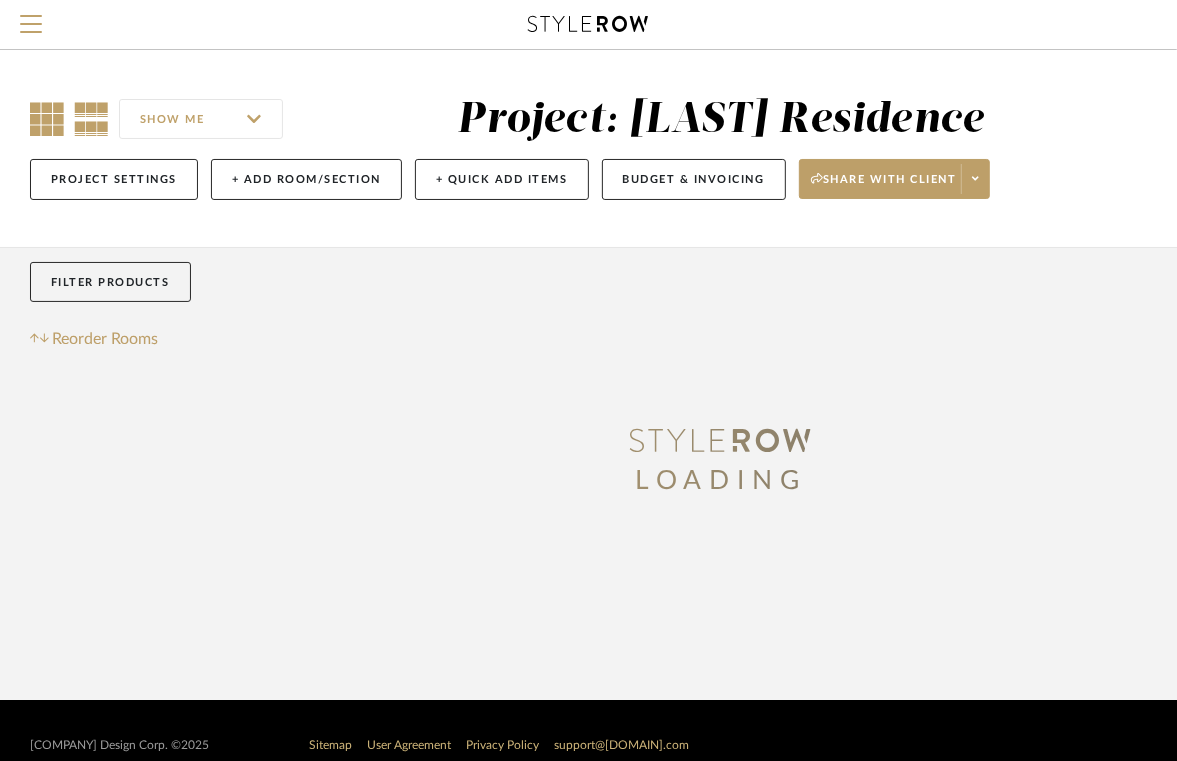 click 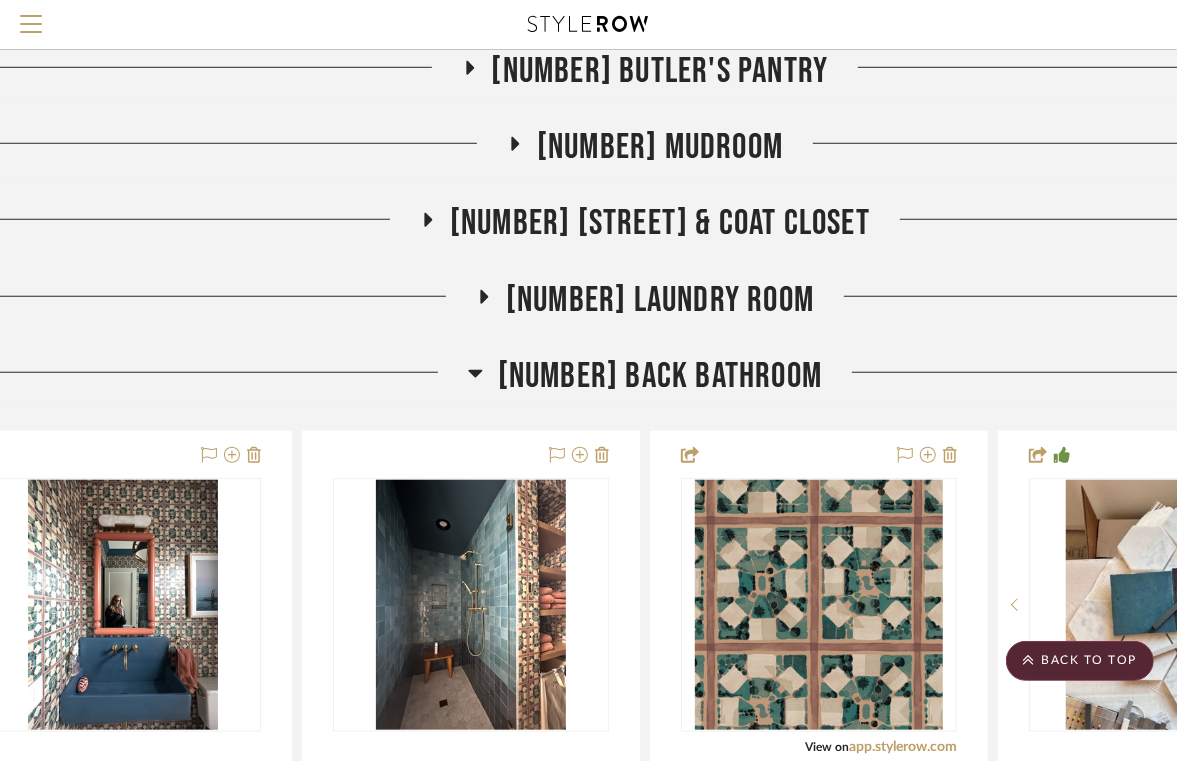 scroll, scrollTop: 844, scrollLeft: 76, axis: both 